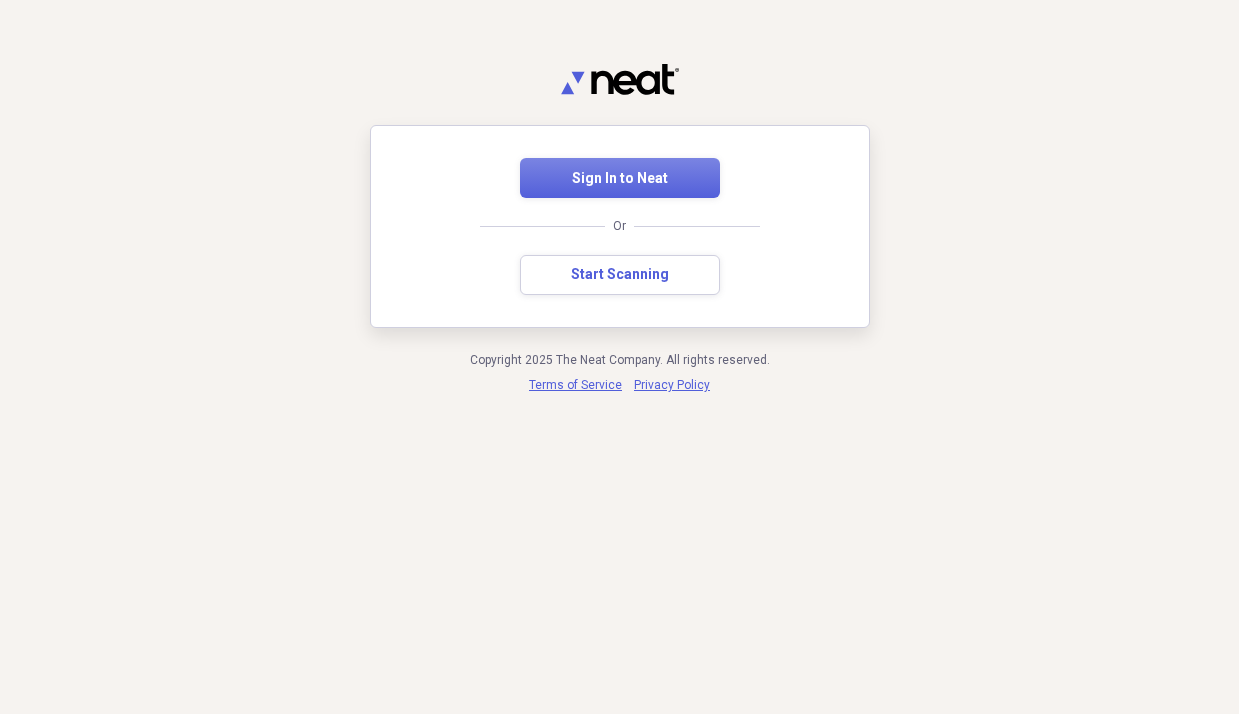 scroll, scrollTop: 0, scrollLeft: 0, axis: both 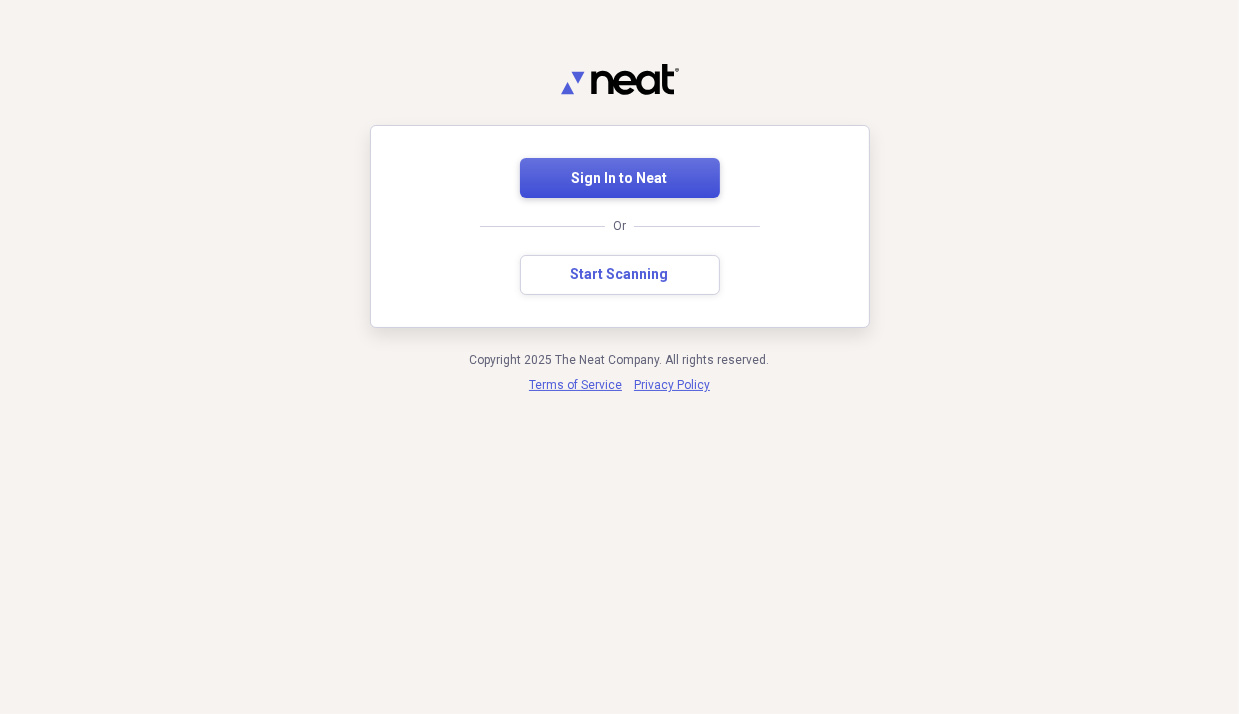 click on "Sign In to Neat" at bounding box center [620, 178] 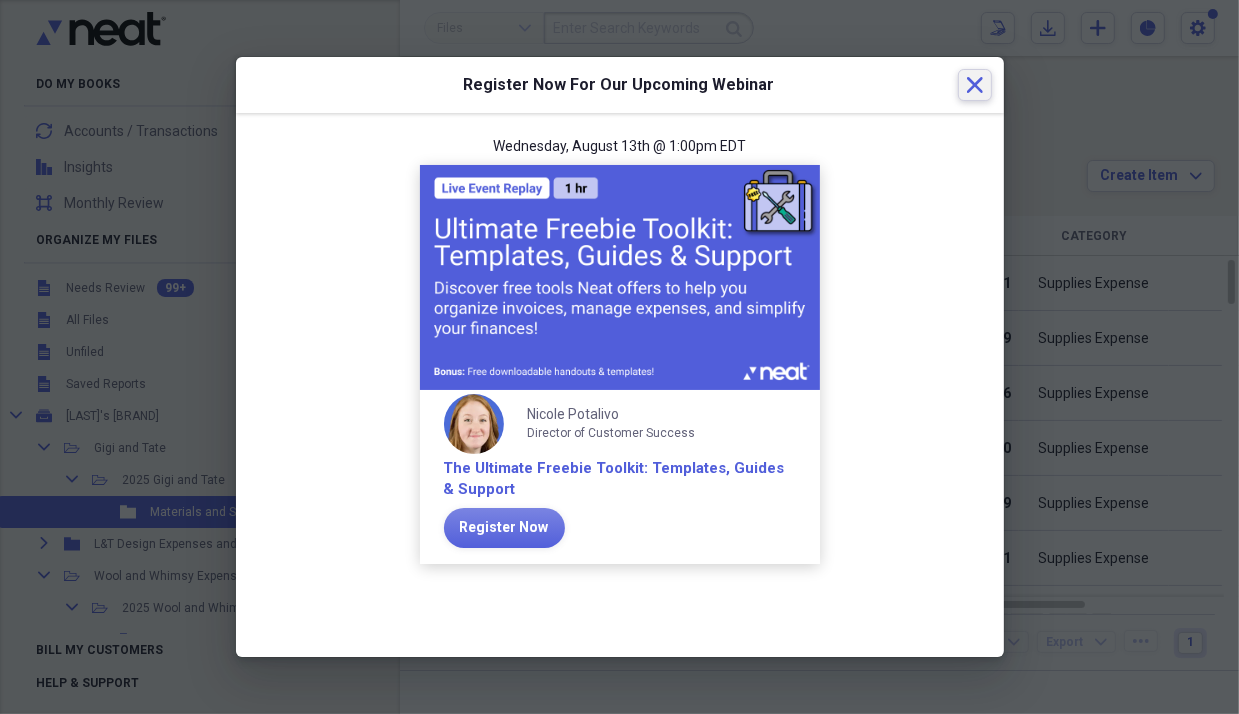 click on "Close" 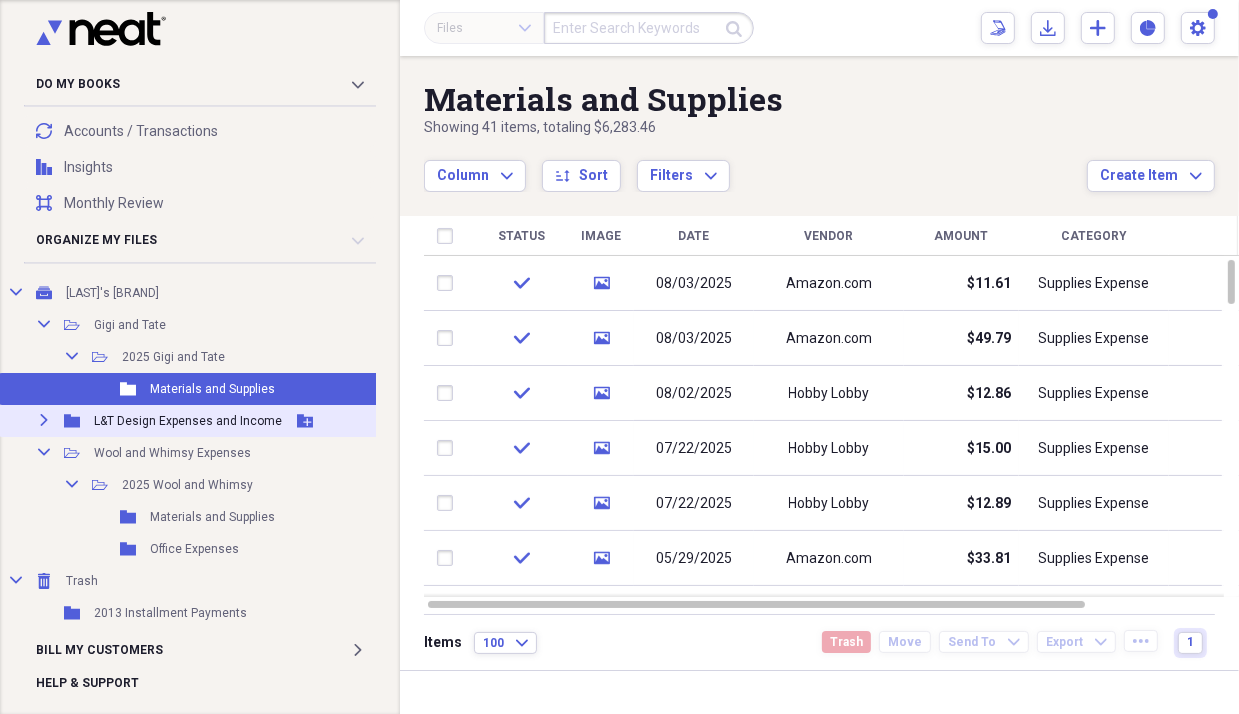 scroll, scrollTop: 200, scrollLeft: 0, axis: vertical 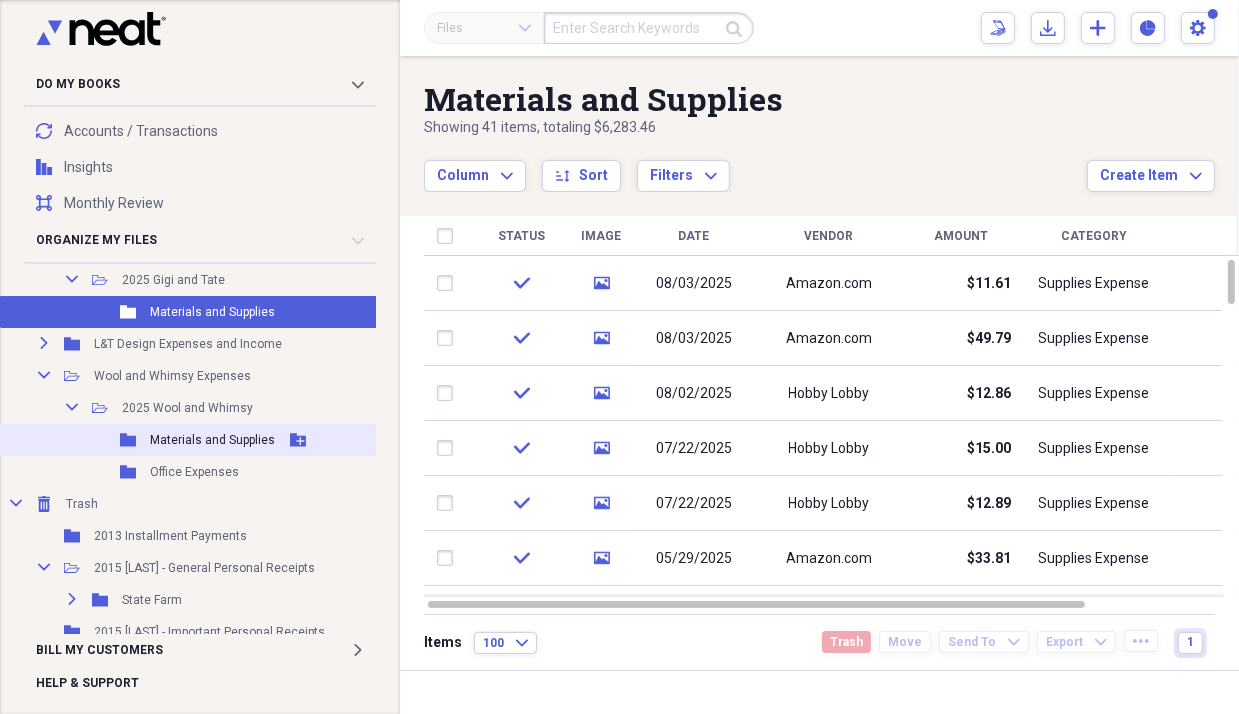 click on "Materials and Supplies" at bounding box center (212, 440) 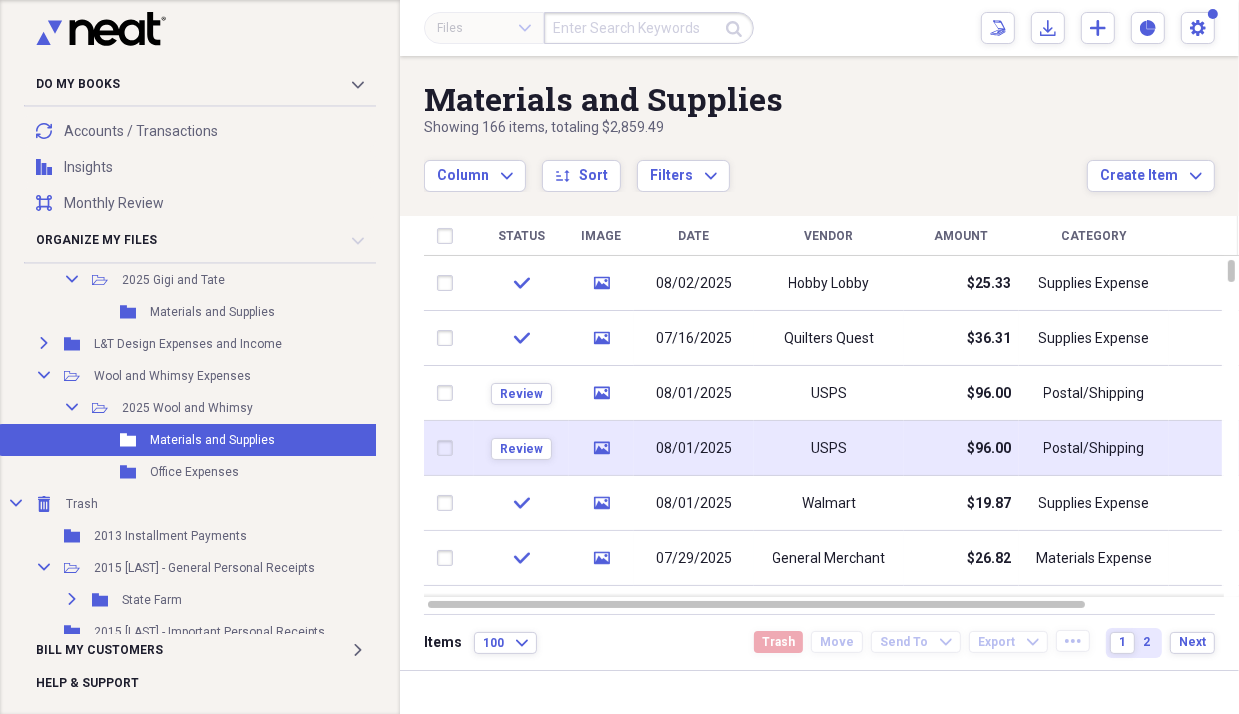 click on "$96.00" at bounding box center (961, 448) 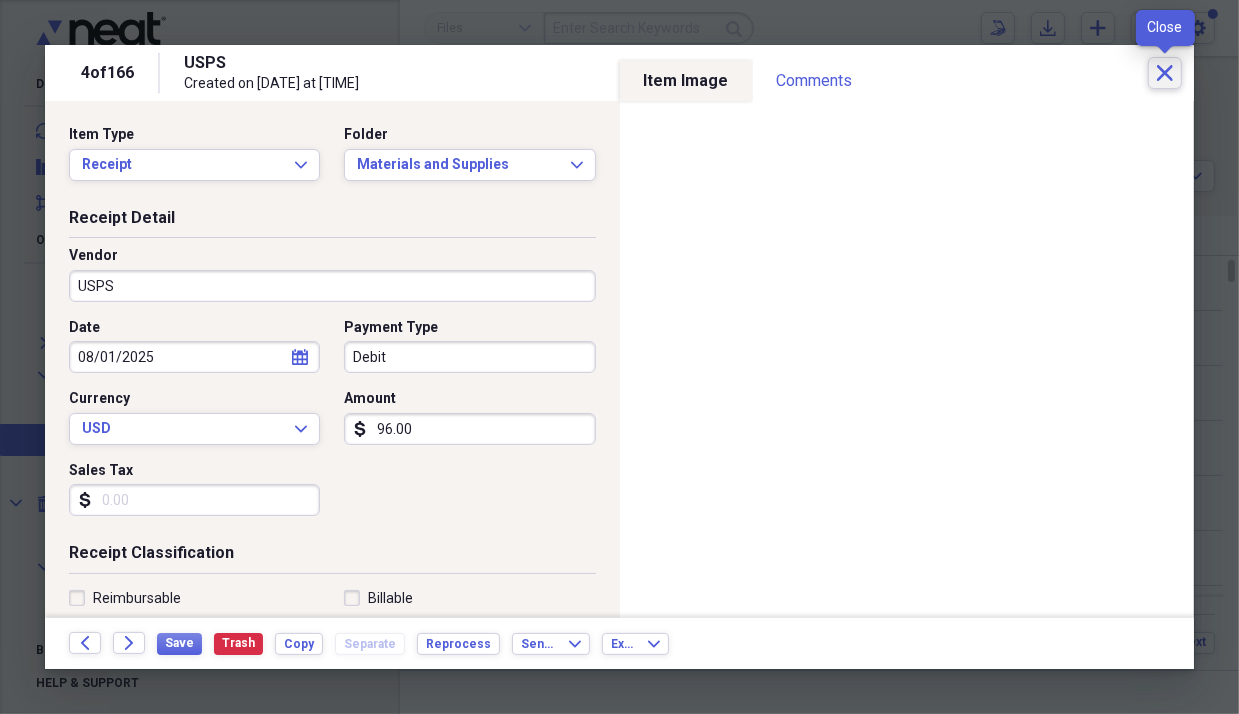click 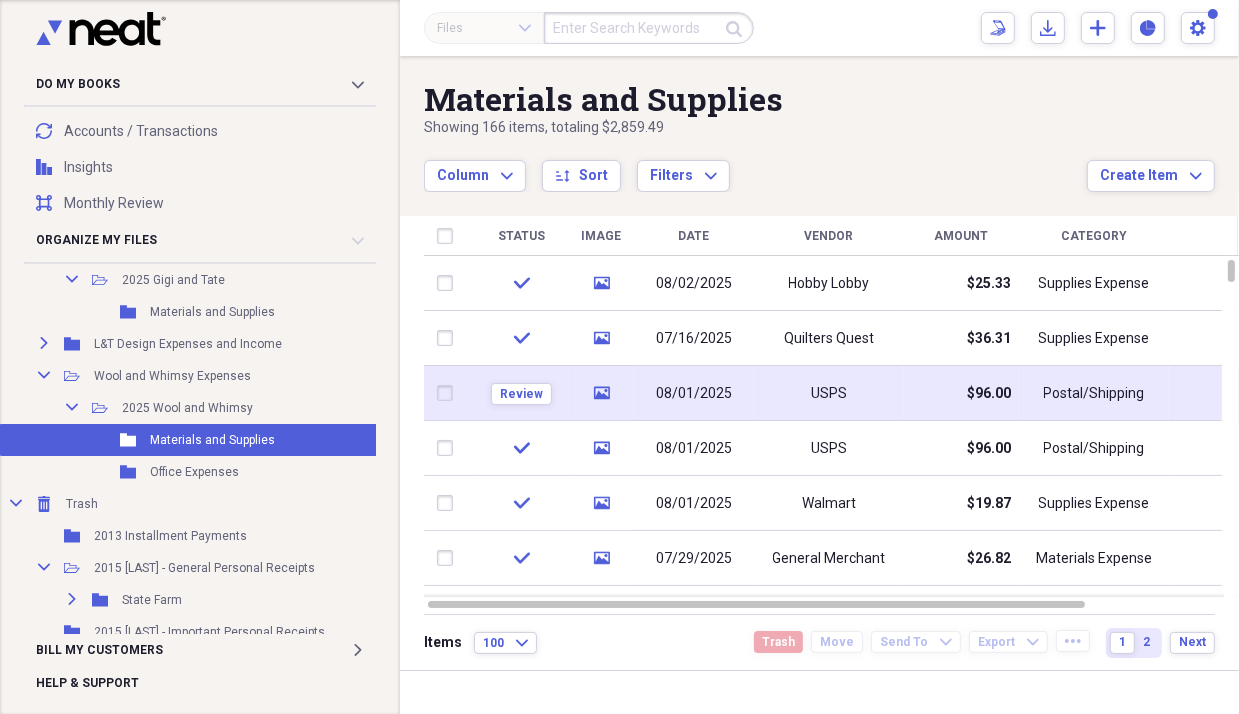click on "08/01/2025" at bounding box center (694, 394) 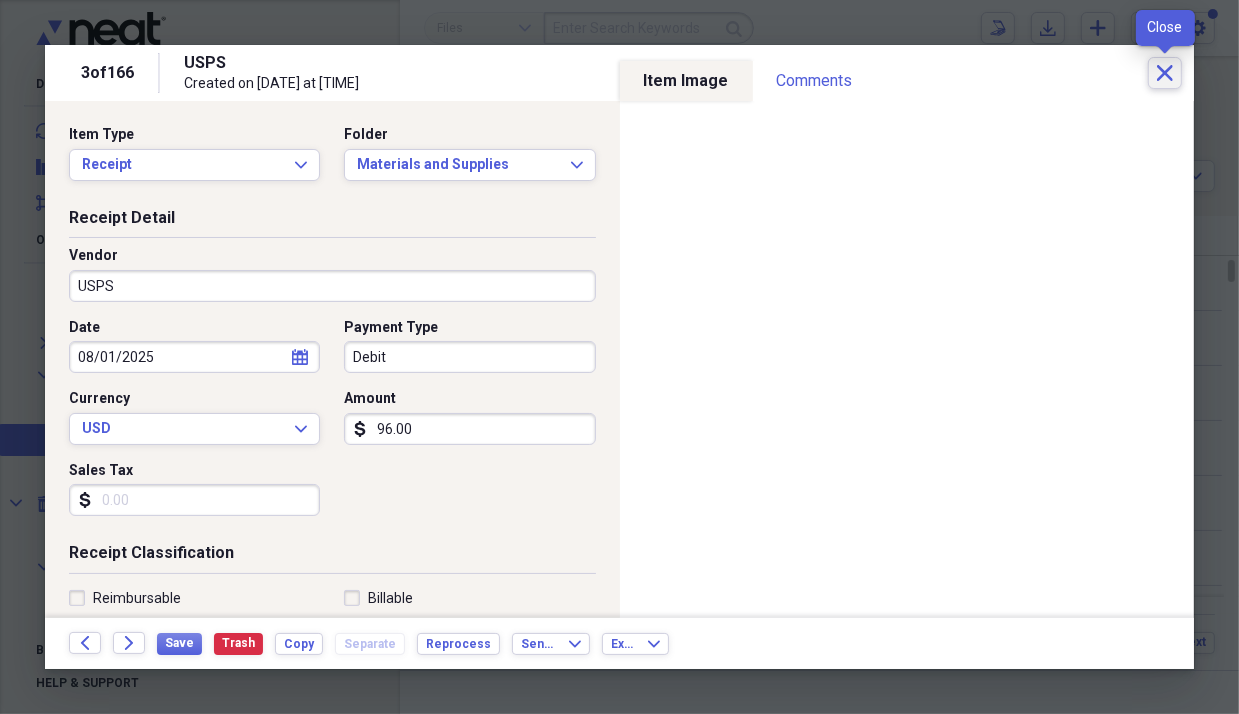 click on "Close" at bounding box center [1165, 73] 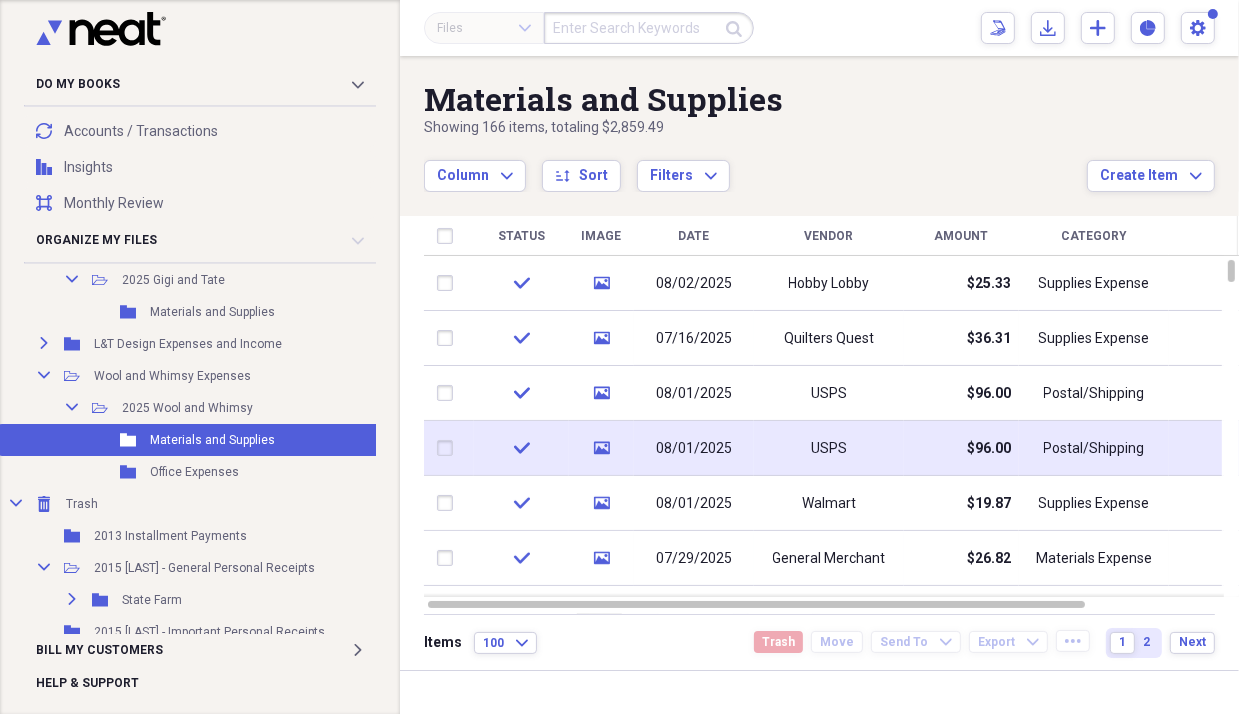 click at bounding box center [449, 448] 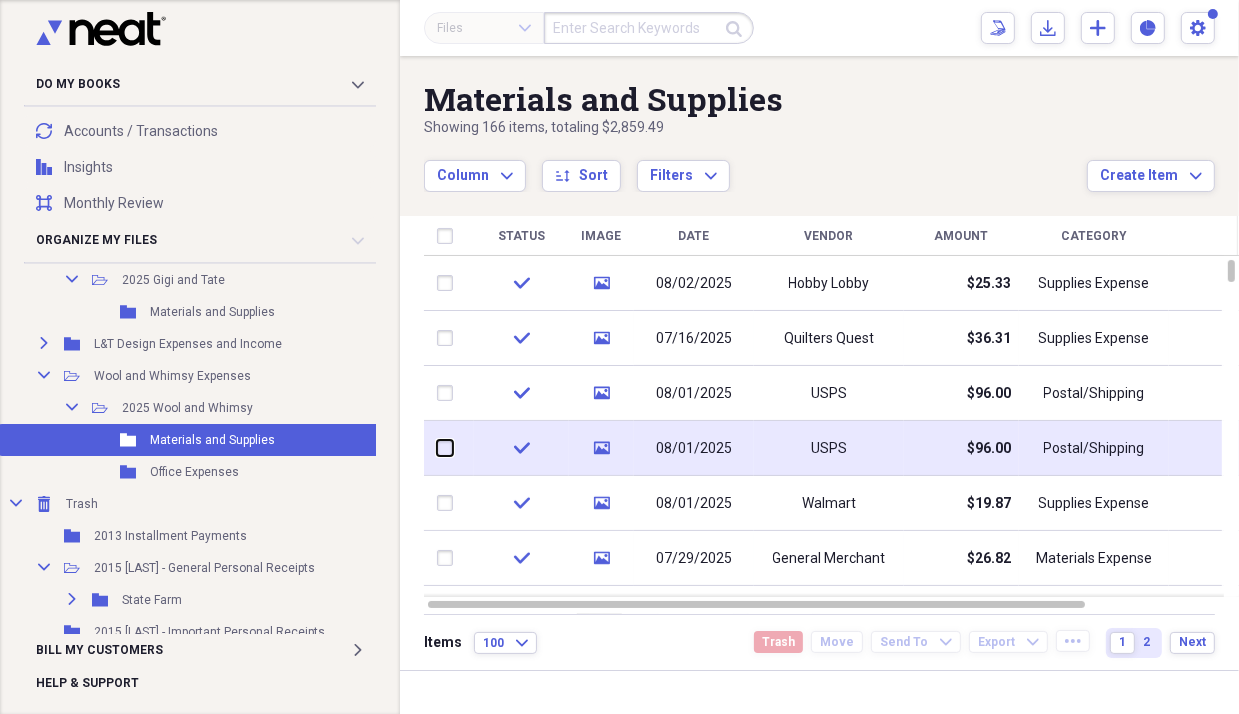 click at bounding box center (437, 448) 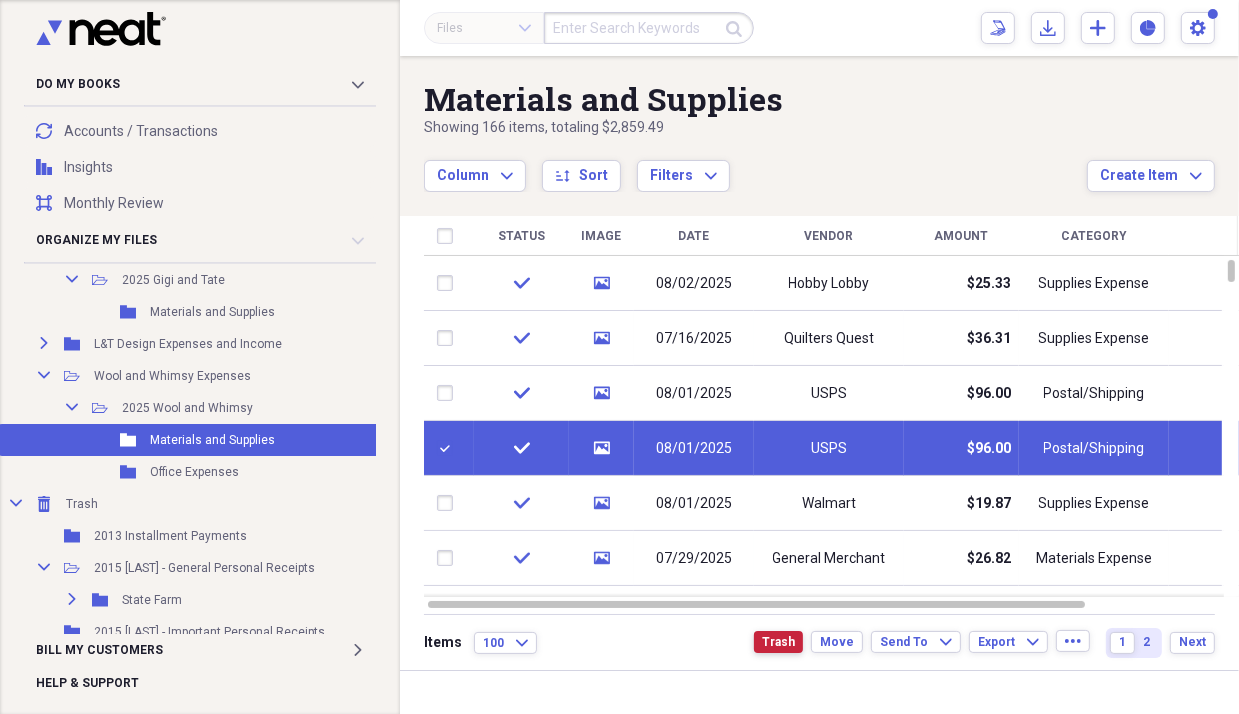 click on "Trash" at bounding box center [778, 642] 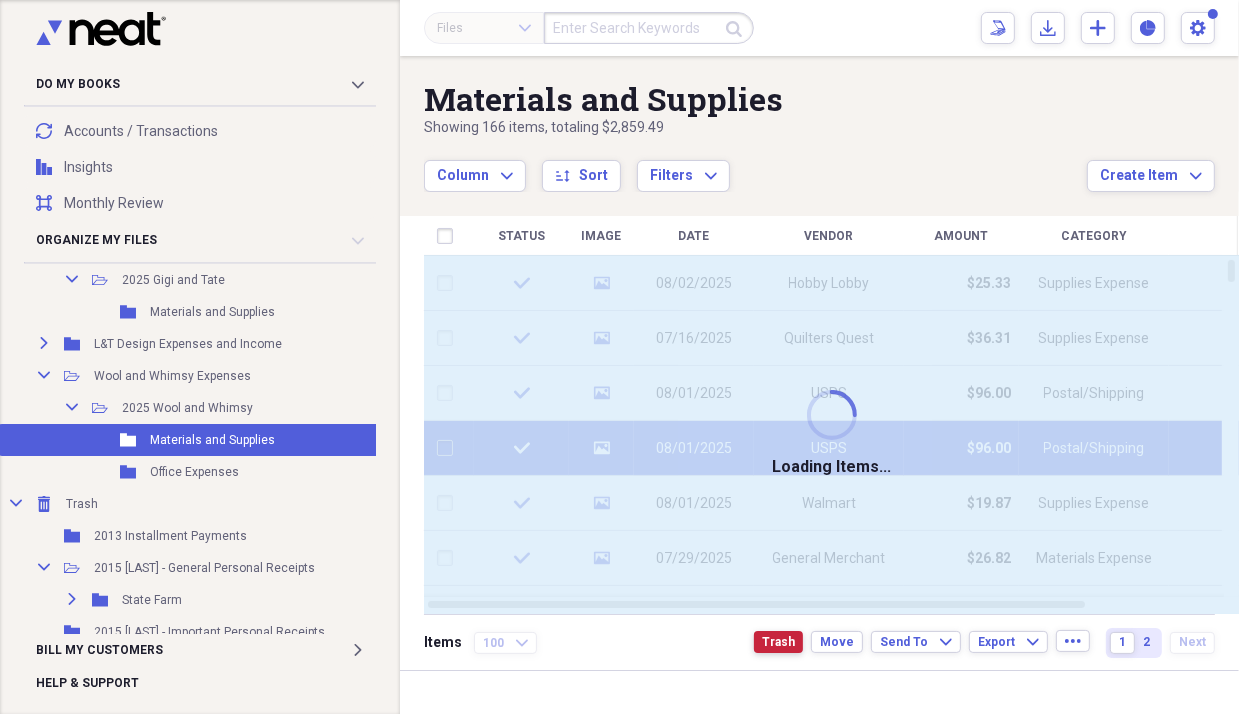checkbox on "false" 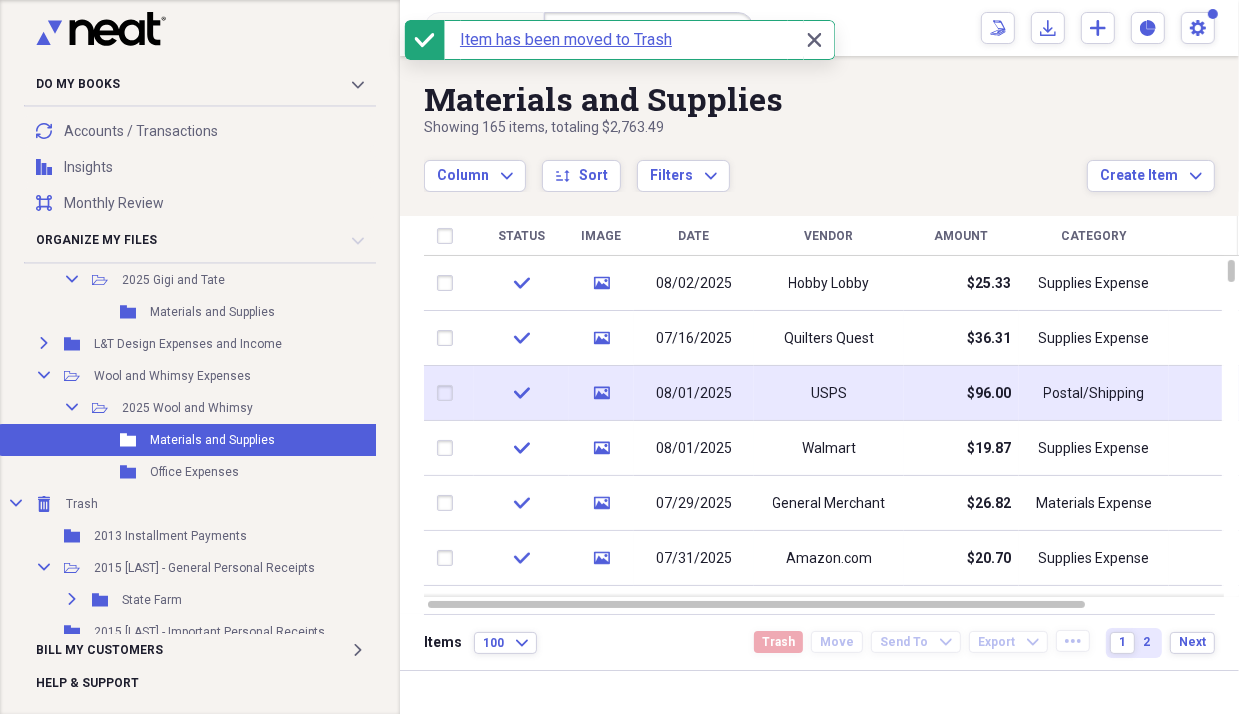 click on "08/01/2025" at bounding box center [694, 393] 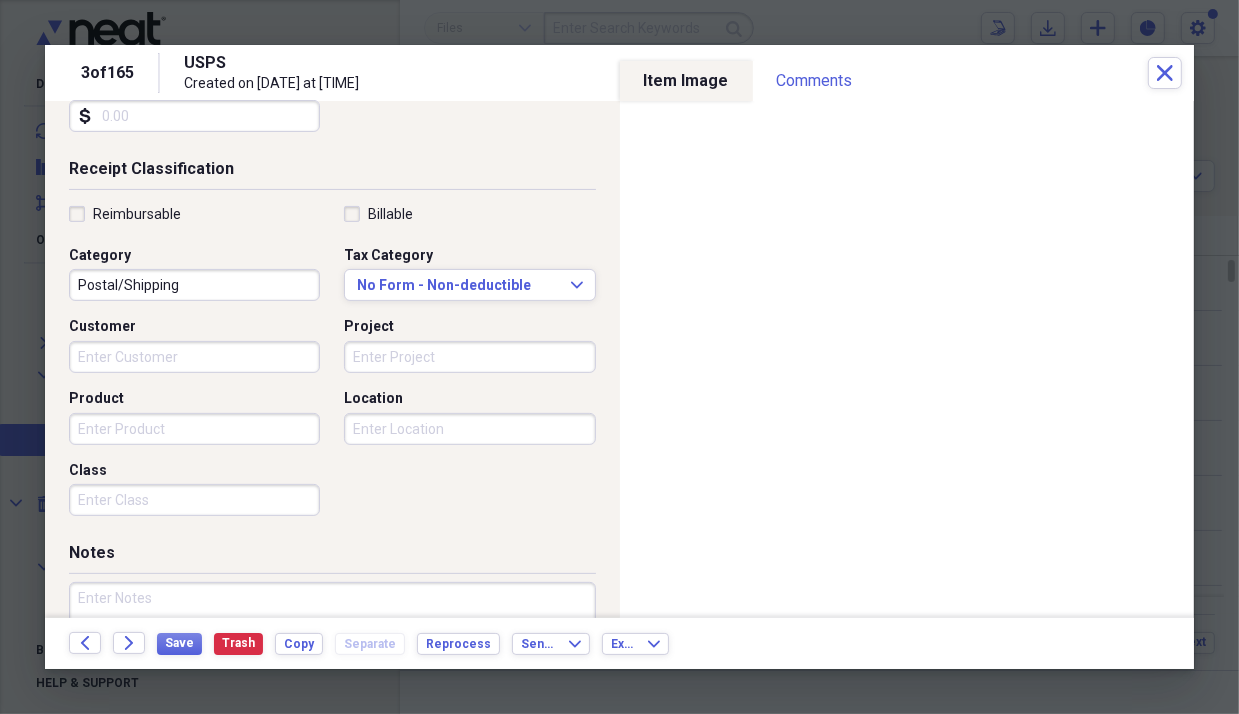 scroll, scrollTop: 400, scrollLeft: 0, axis: vertical 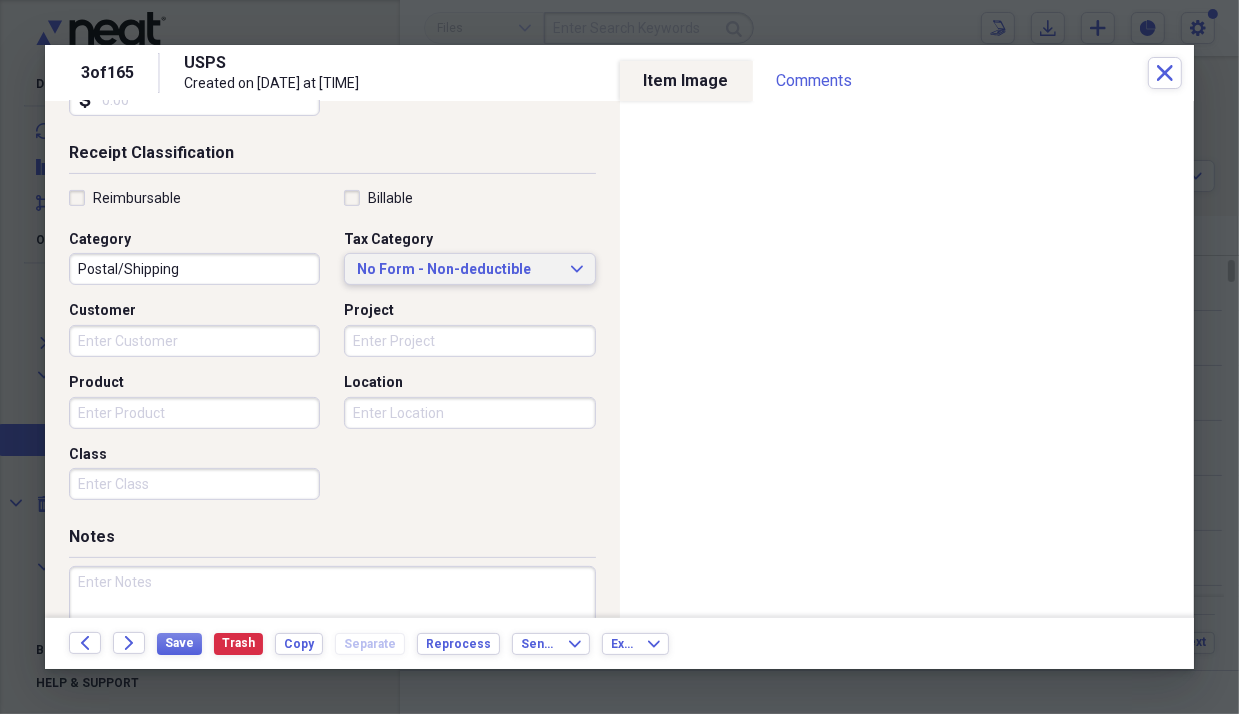 click on "No Form - Non-deductible" at bounding box center (457, 270) 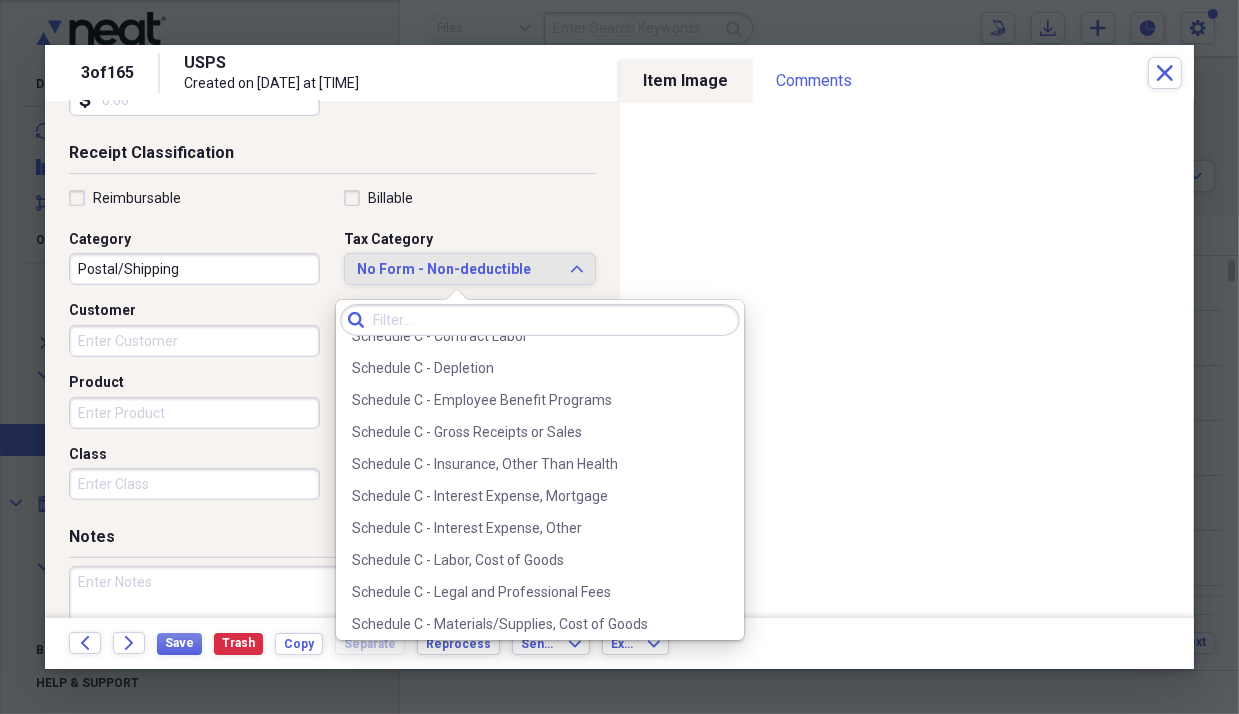 scroll, scrollTop: 3900, scrollLeft: 0, axis: vertical 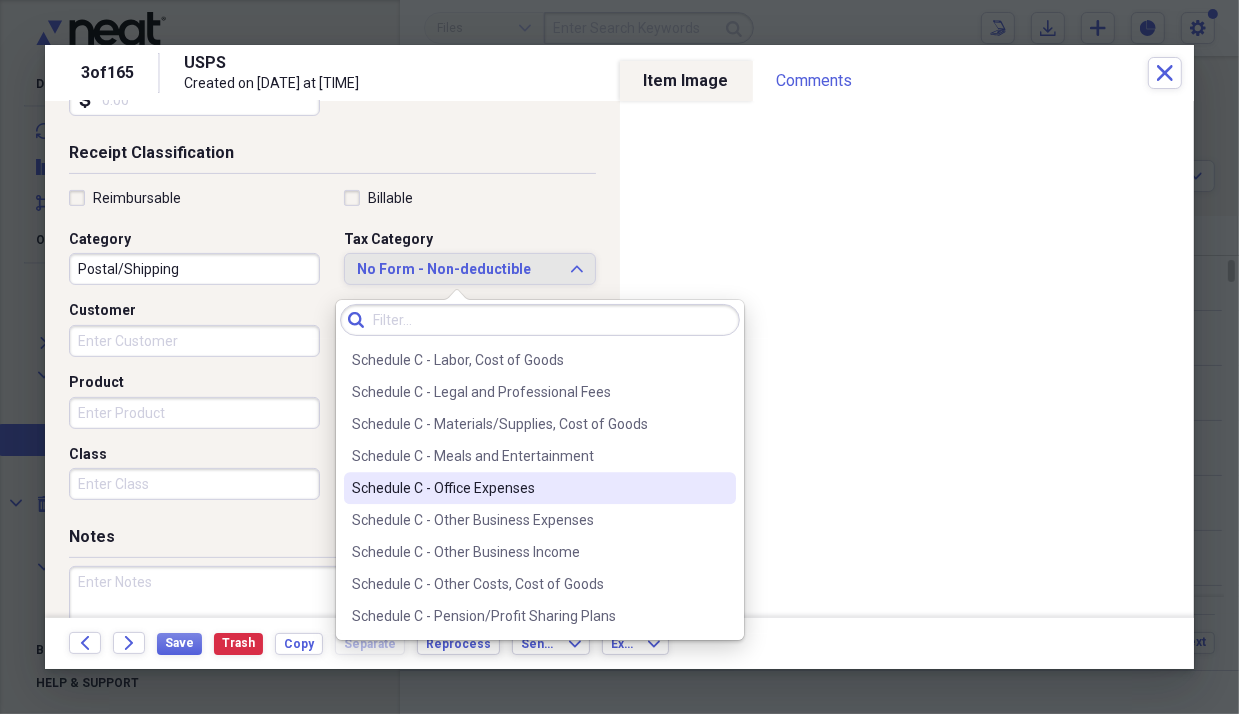 click on "Schedule C - Office Expenses" at bounding box center (528, 488) 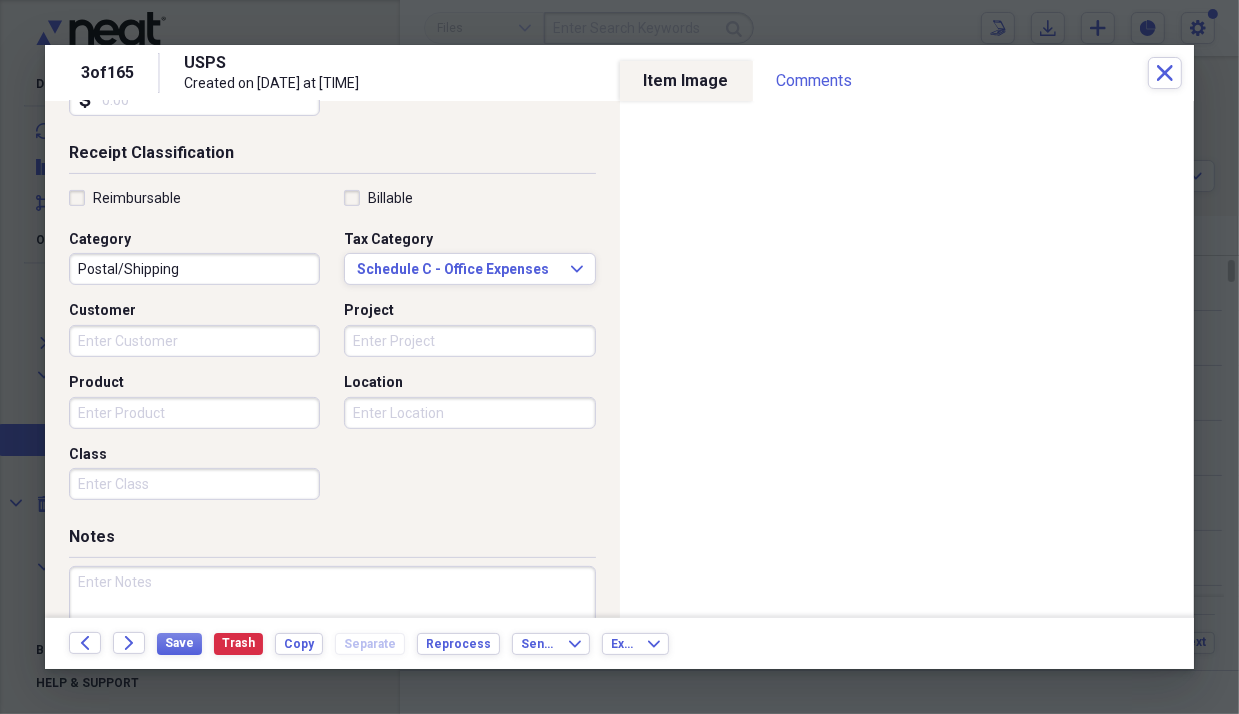 click on "Postal/Shipping" at bounding box center (194, 269) 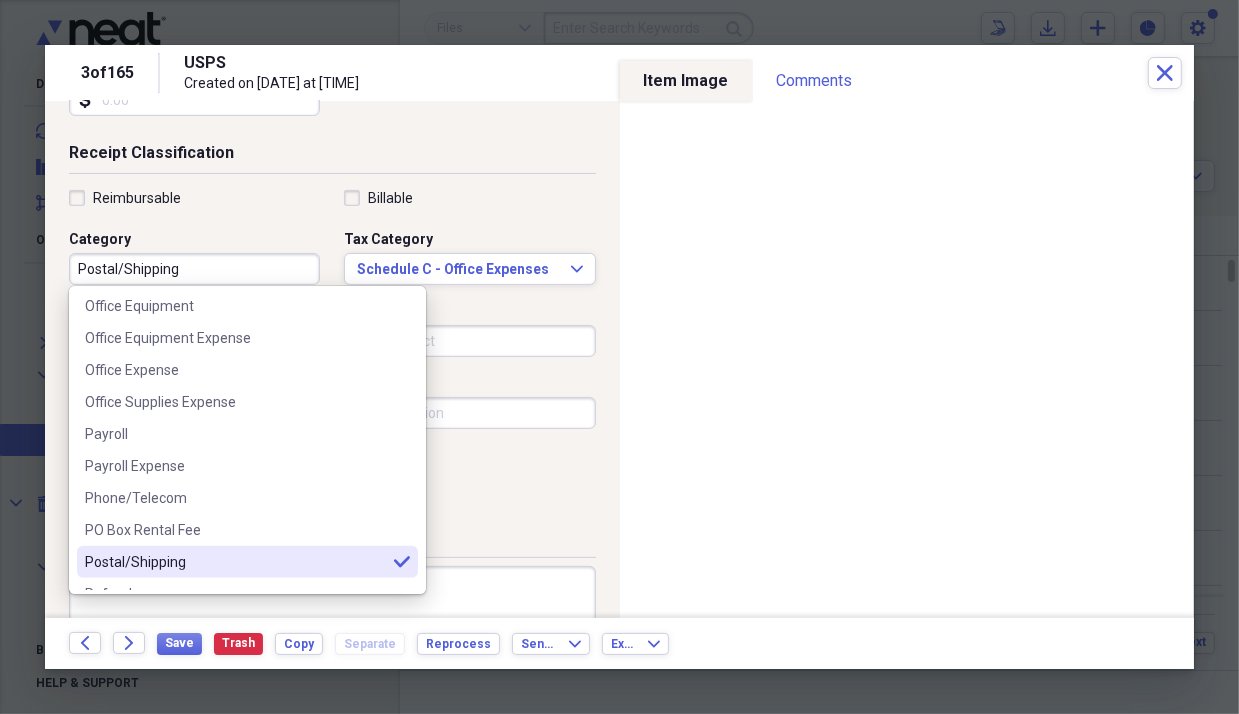 scroll, scrollTop: 1800, scrollLeft: 0, axis: vertical 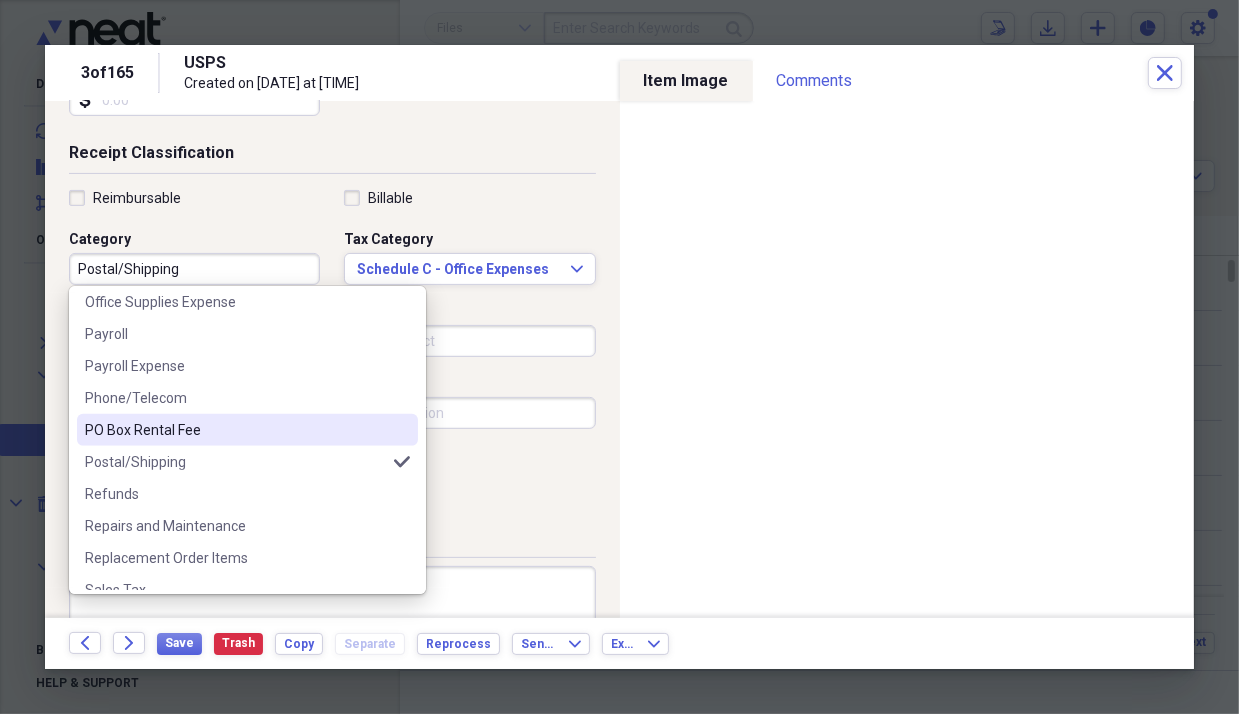 click on "PO Box Rental Fee" at bounding box center [235, 430] 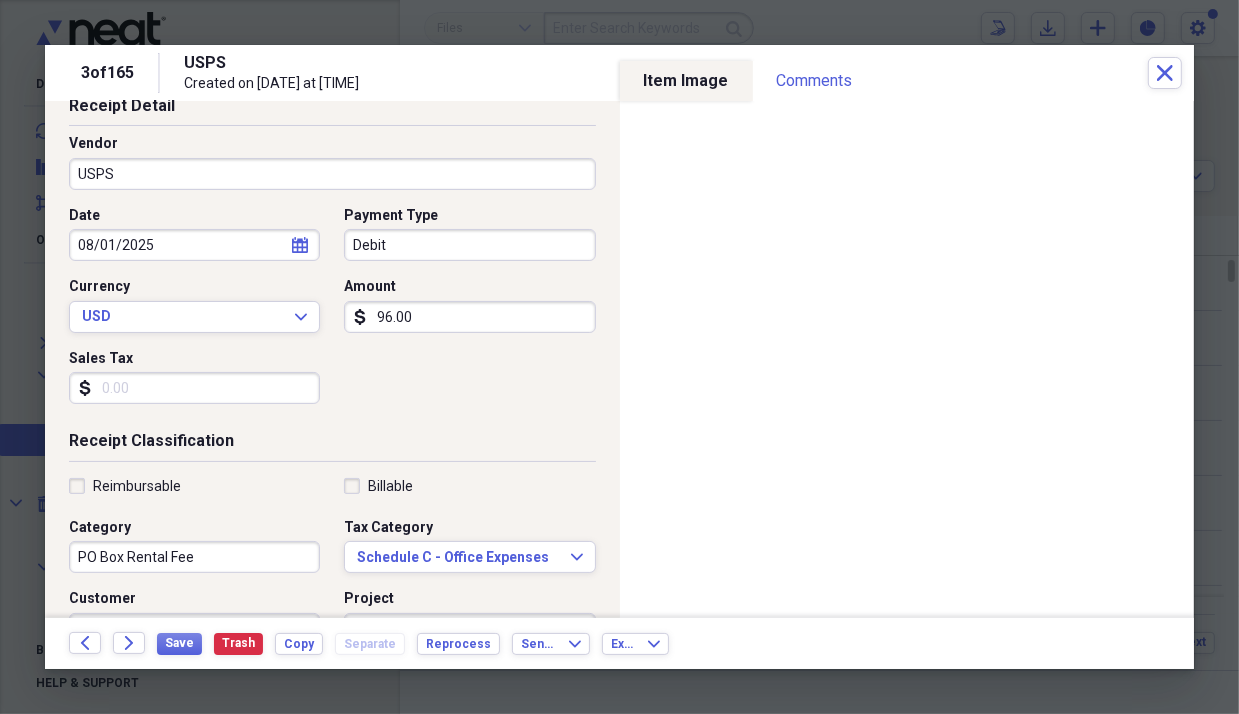 scroll, scrollTop: 0, scrollLeft: 0, axis: both 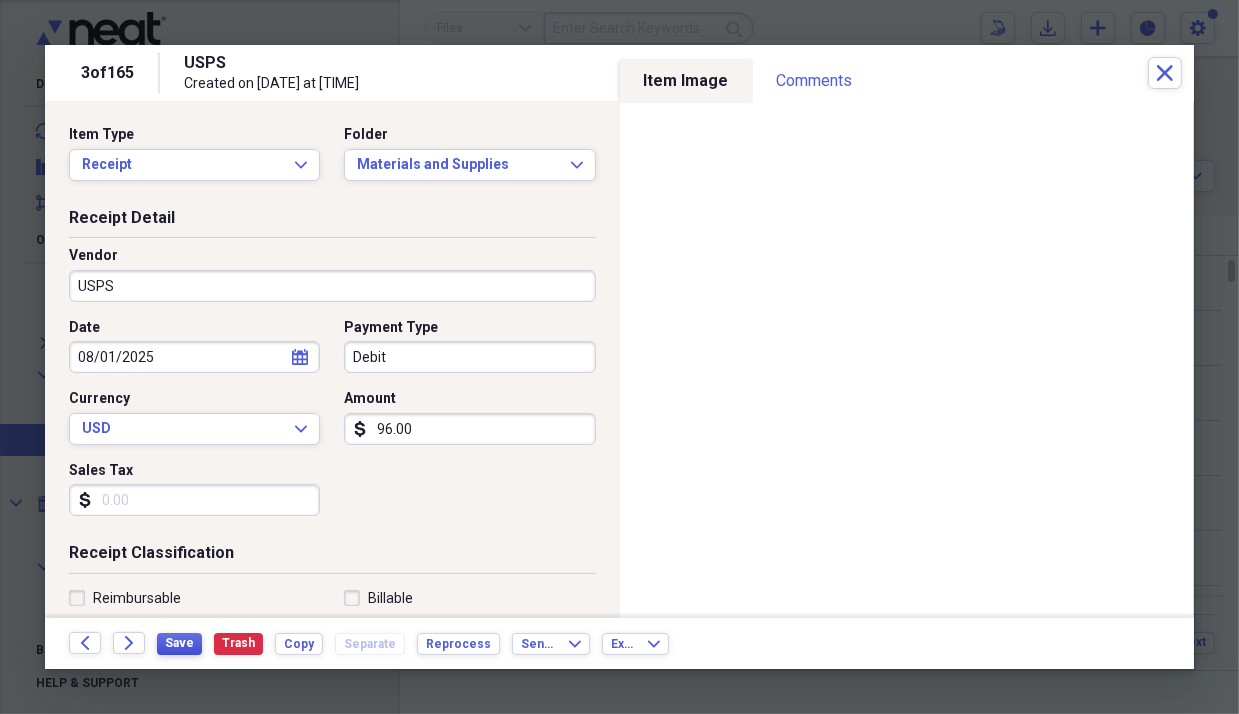 click on "Save" at bounding box center (179, 643) 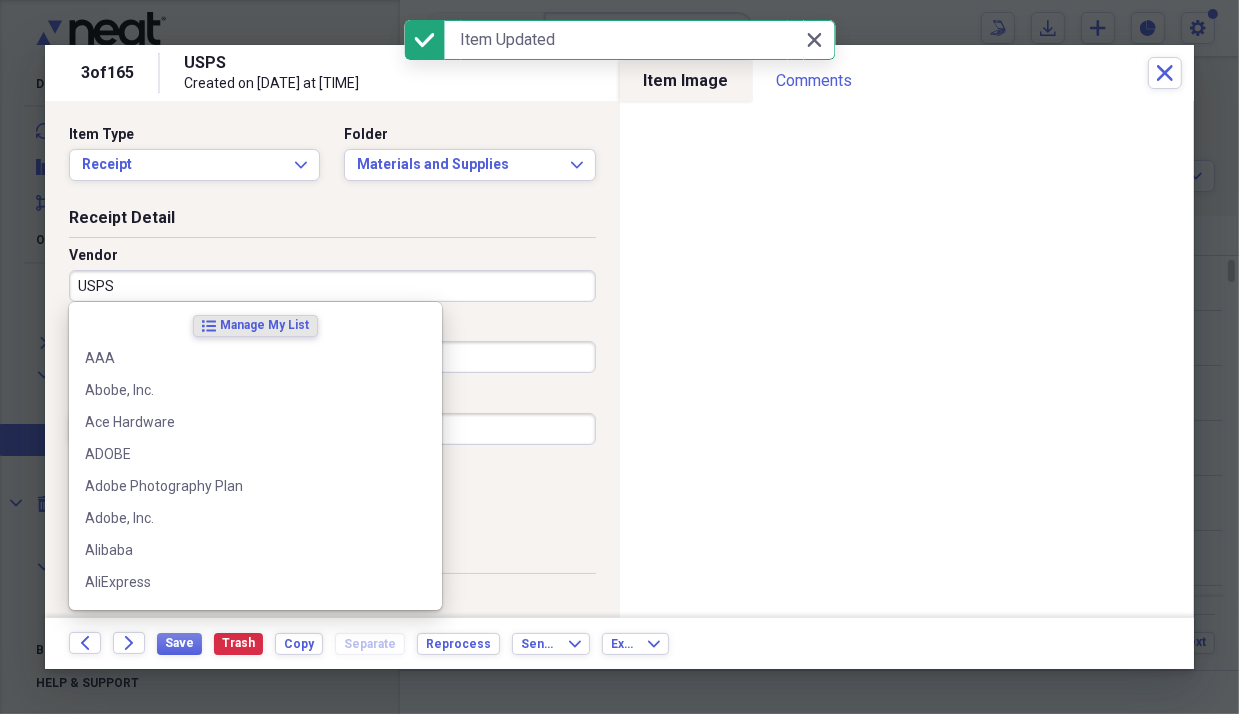 click on "USPS" at bounding box center (332, 286) 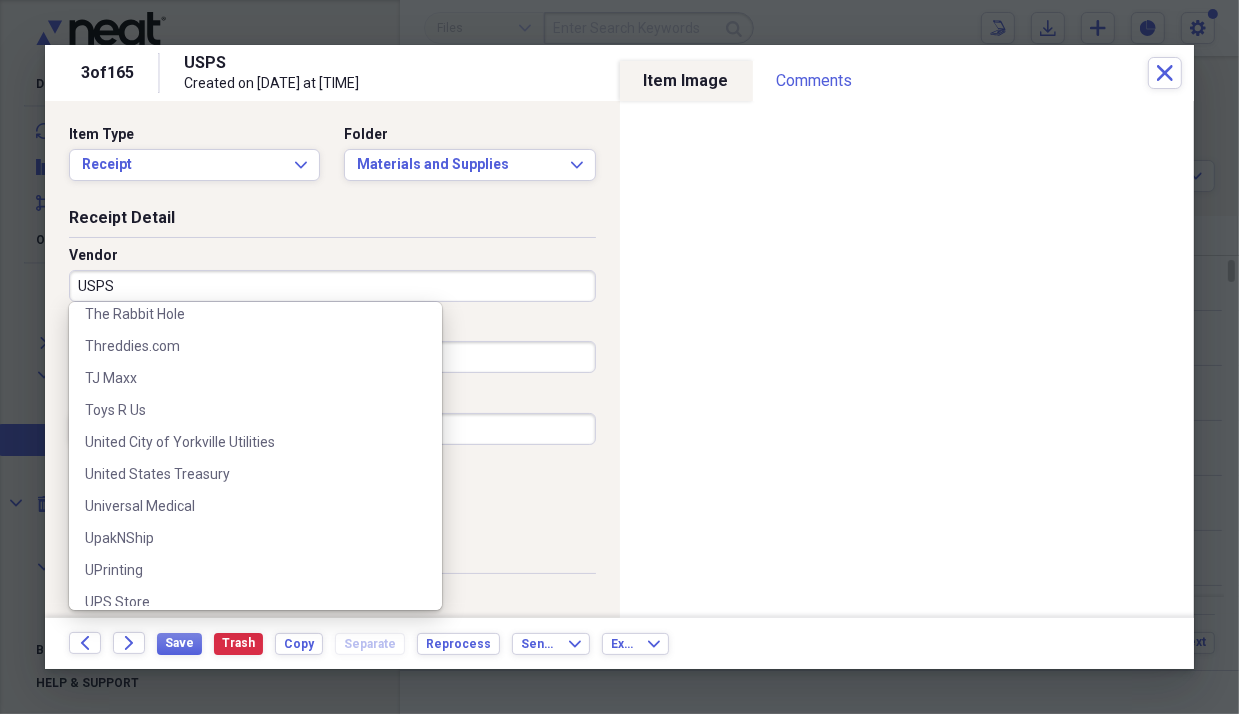 scroll, scrollTop: 7016, scrollLeft: 0, axis: vertical 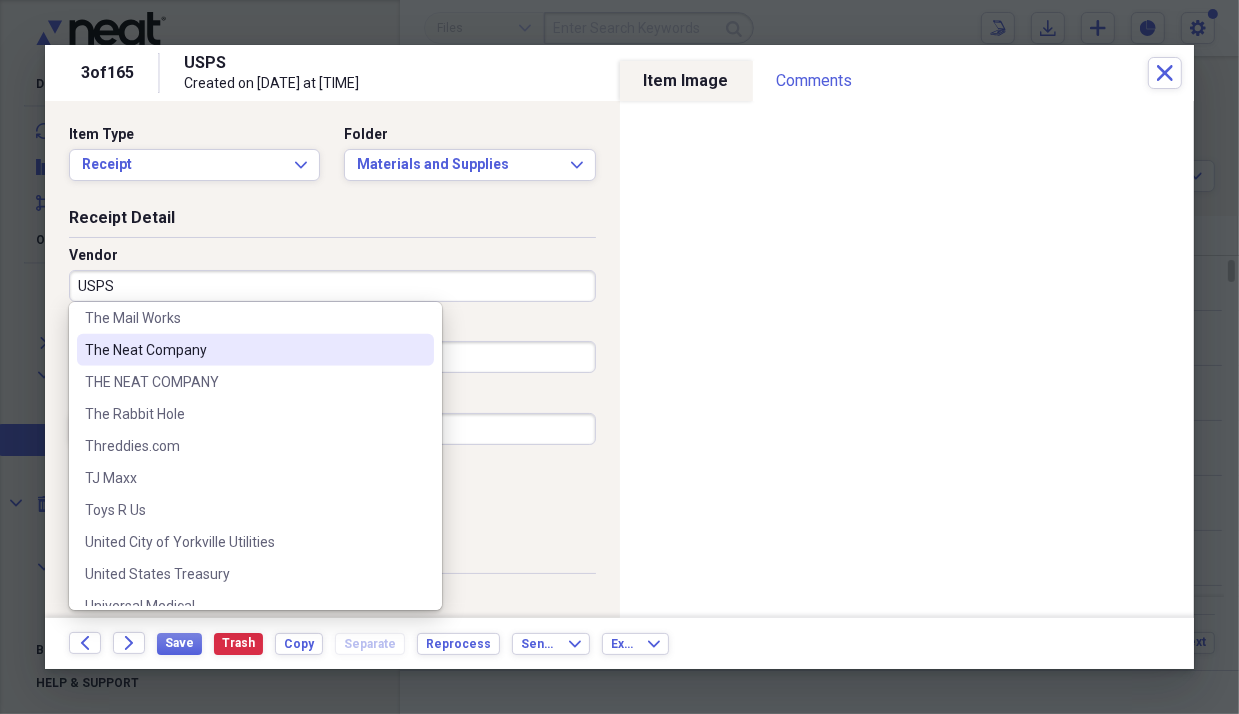 click on "Item Type Receipt Expand Folder Materials and Supplies Expand" at bounding box center [332, 166] 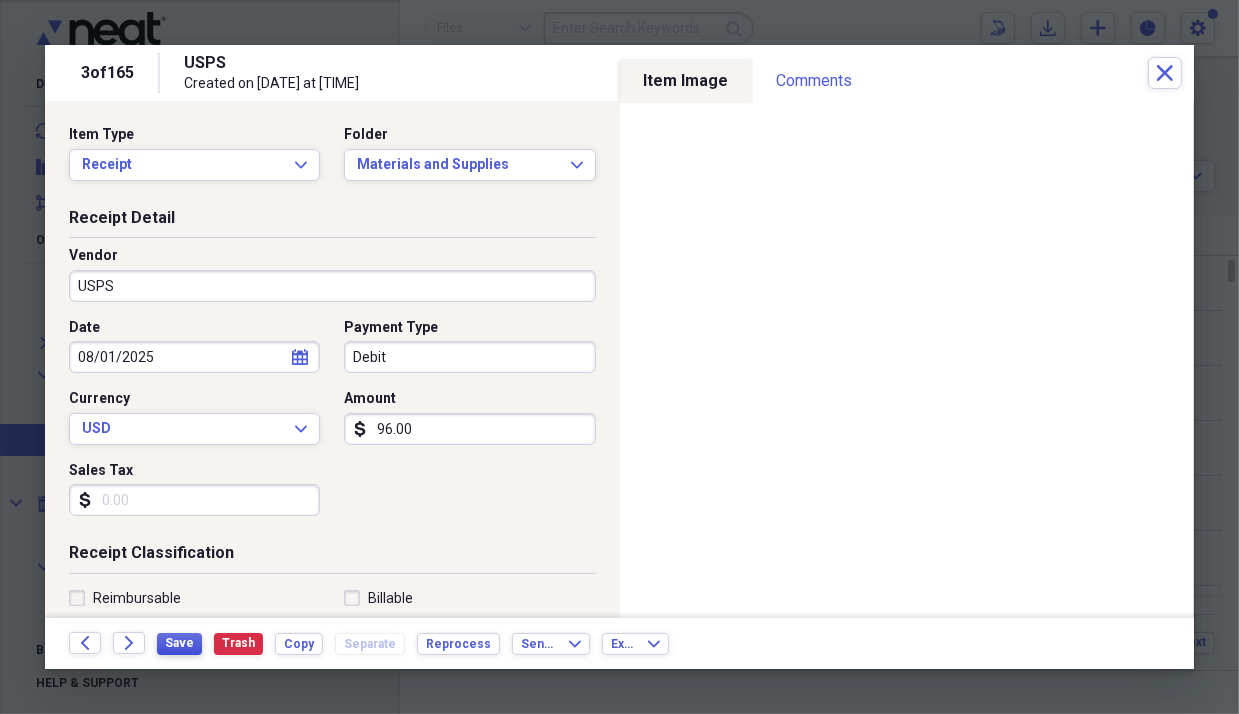 click on "Save" at bounding box center [179, 643] 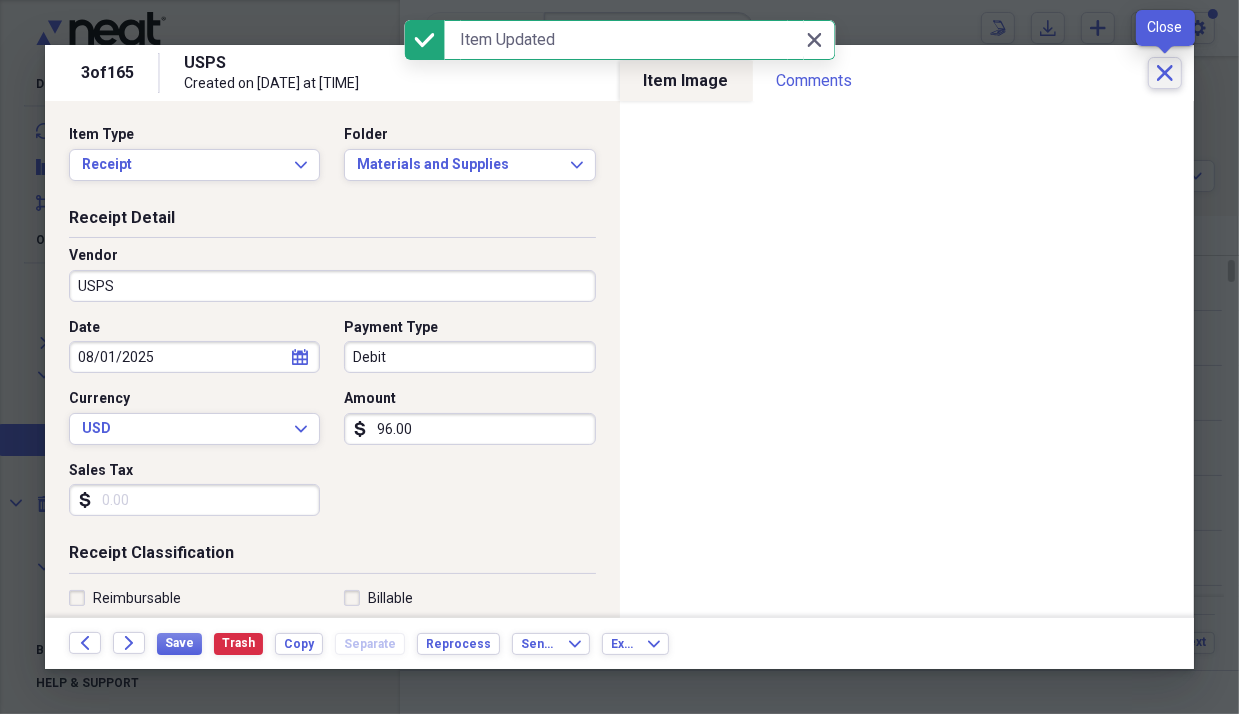 click on "Close" 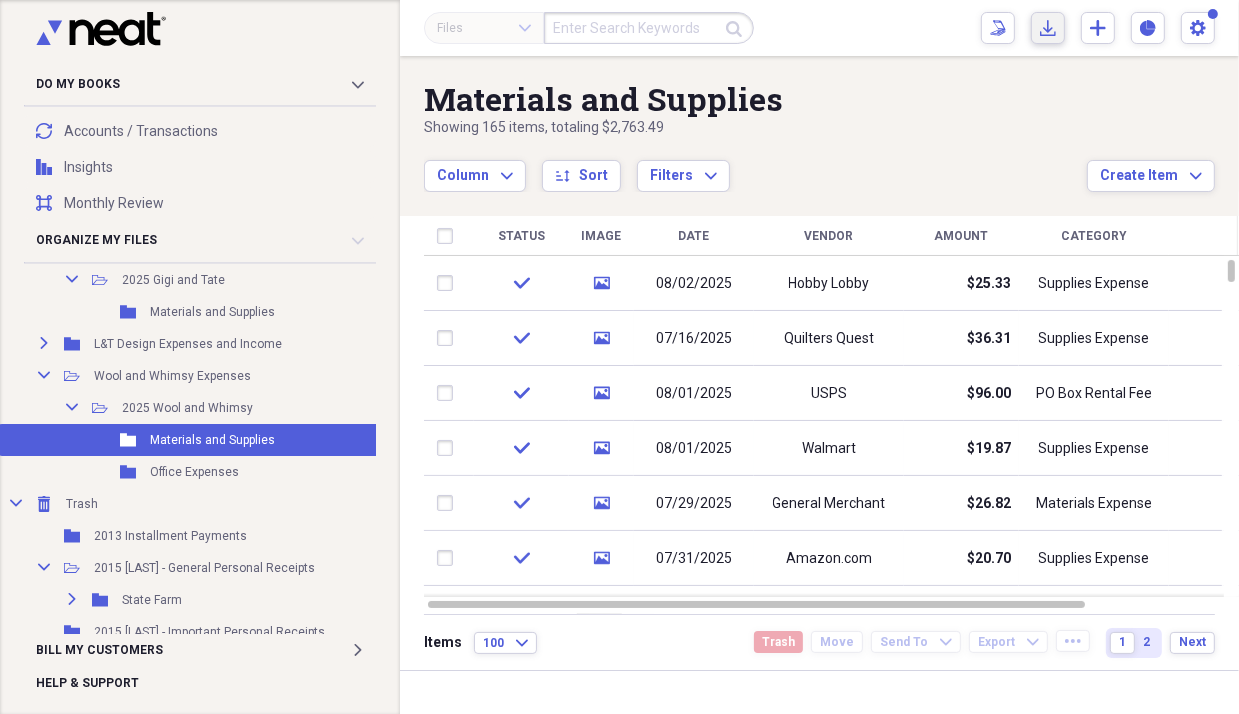 click on "Import" 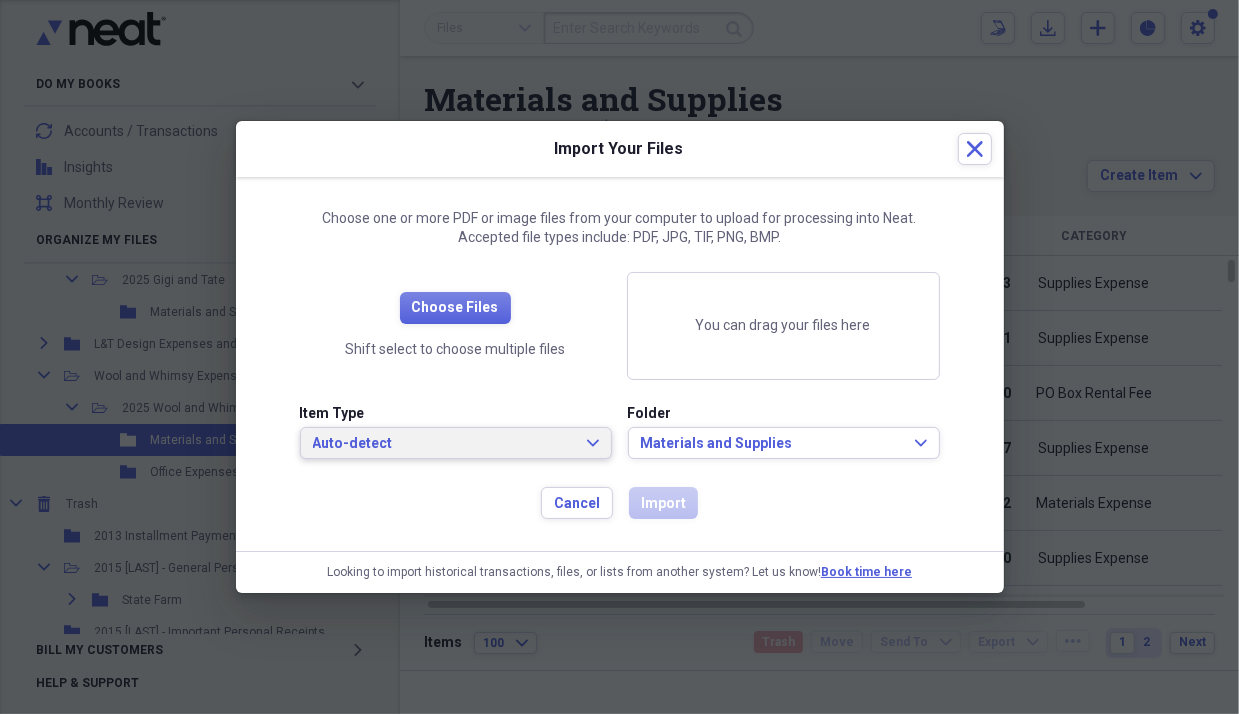 click on "Auto-detect" at bounding box center (444, 444) 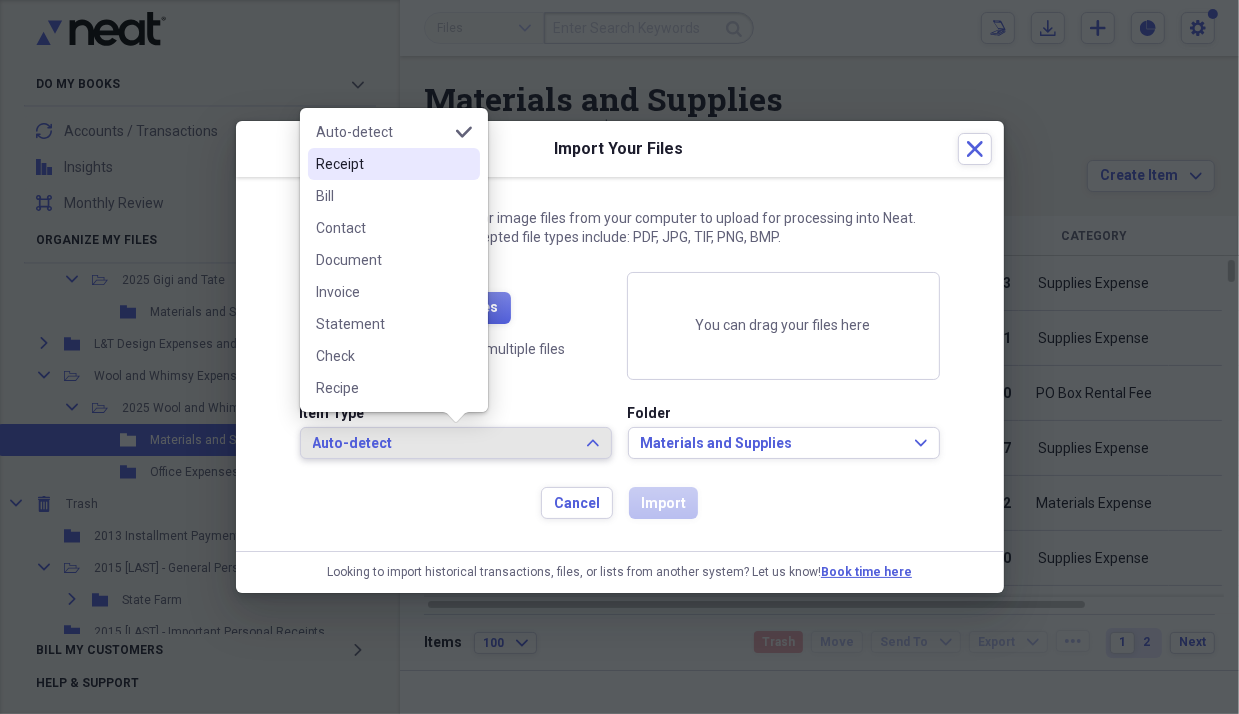 click on "Receipt" at bounding box center [382, 164] 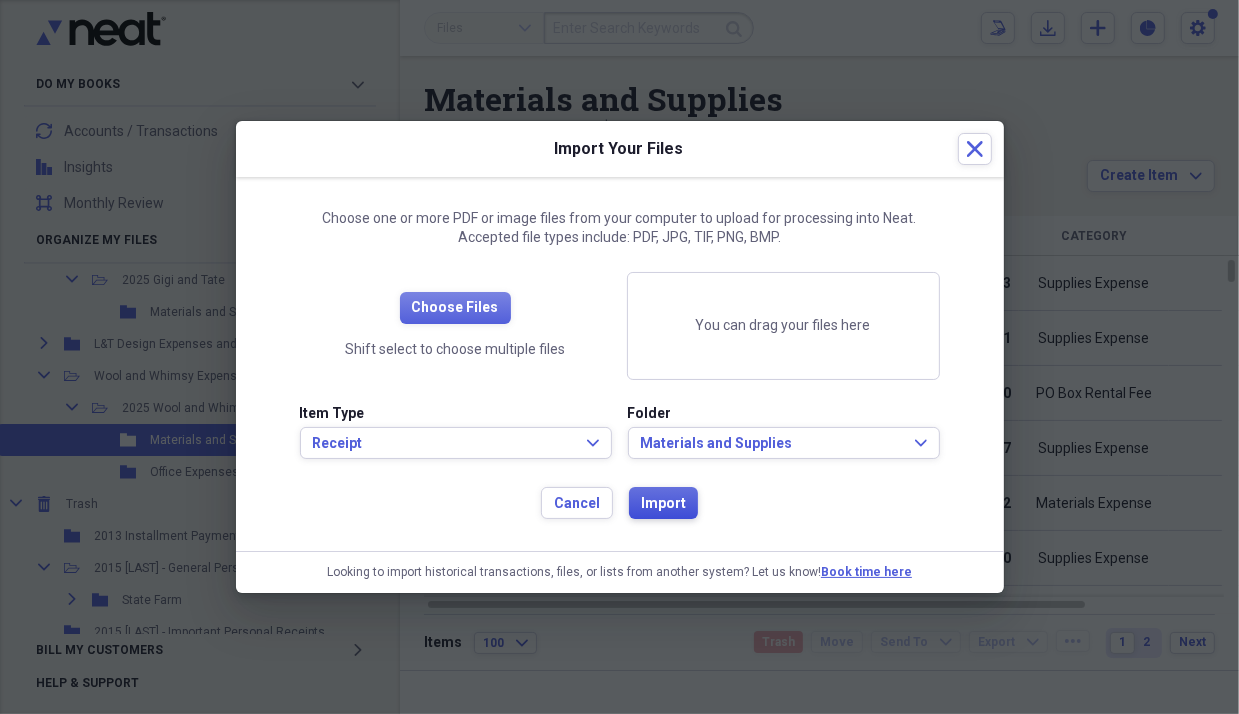 click on "Import" at bounding box center [663, 504] 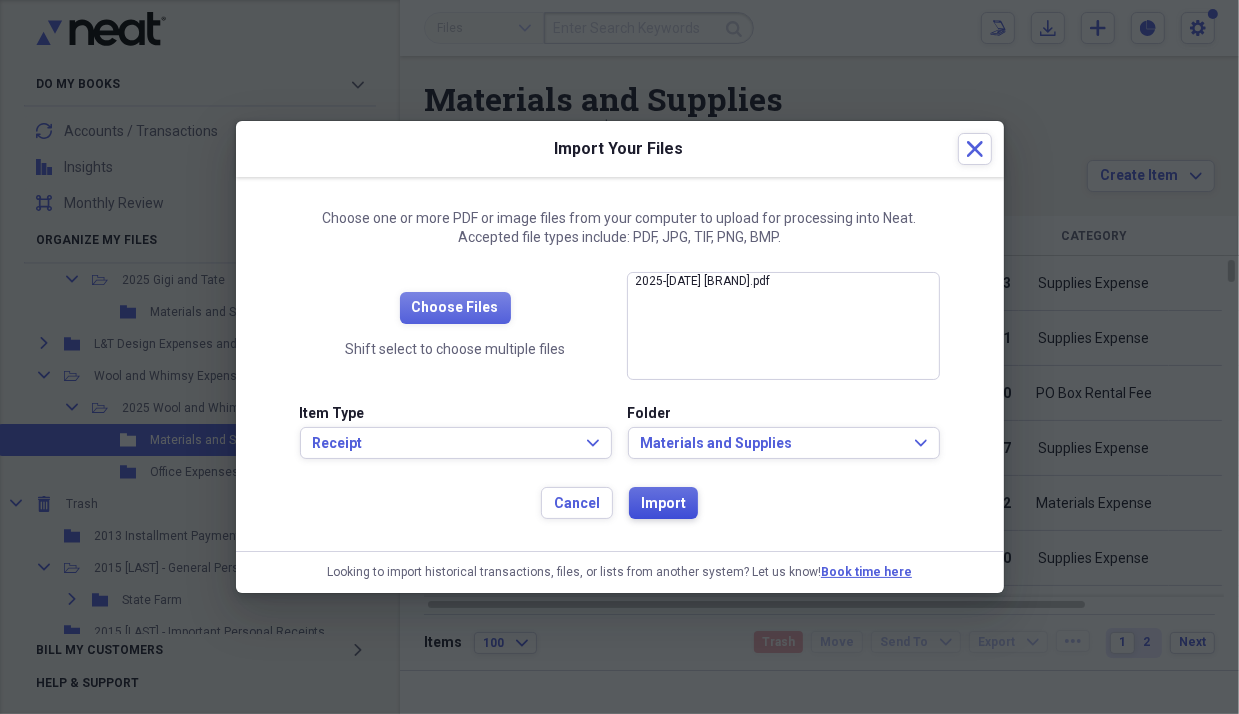 click on "Import" at bounding box center (663, 504) 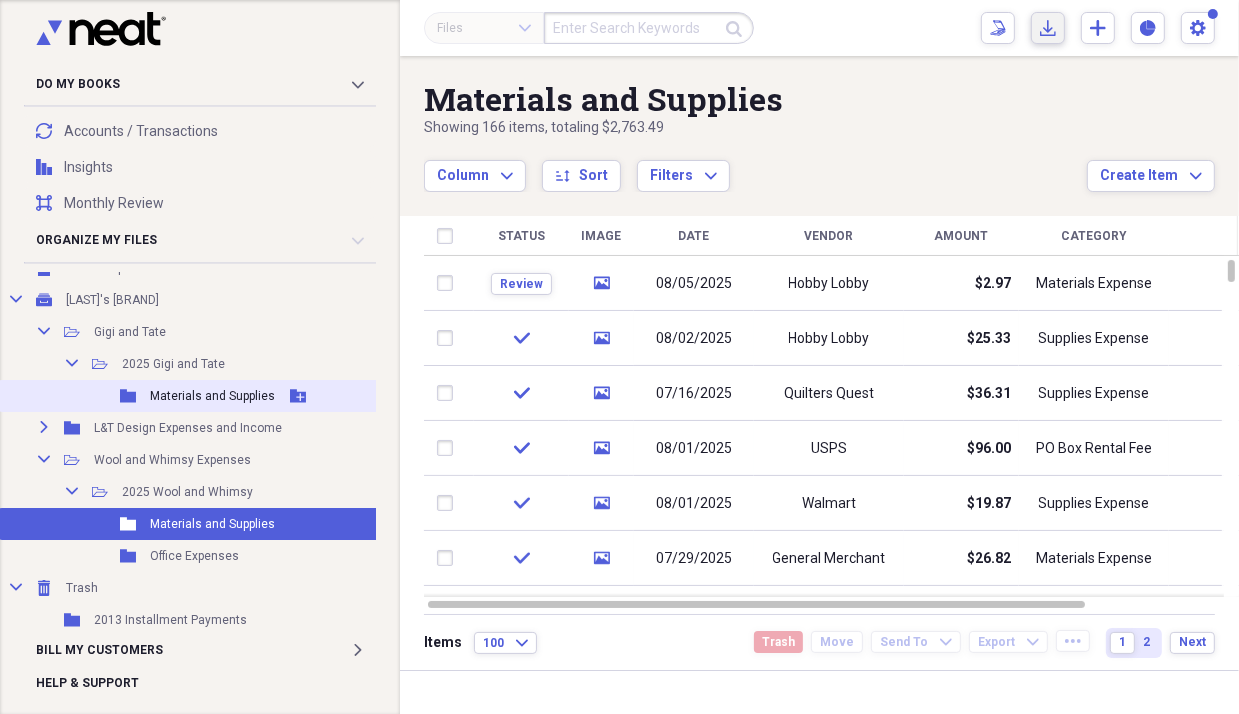 scroll, scrollTop: 100, scrollLeft: 0, axis: vertical 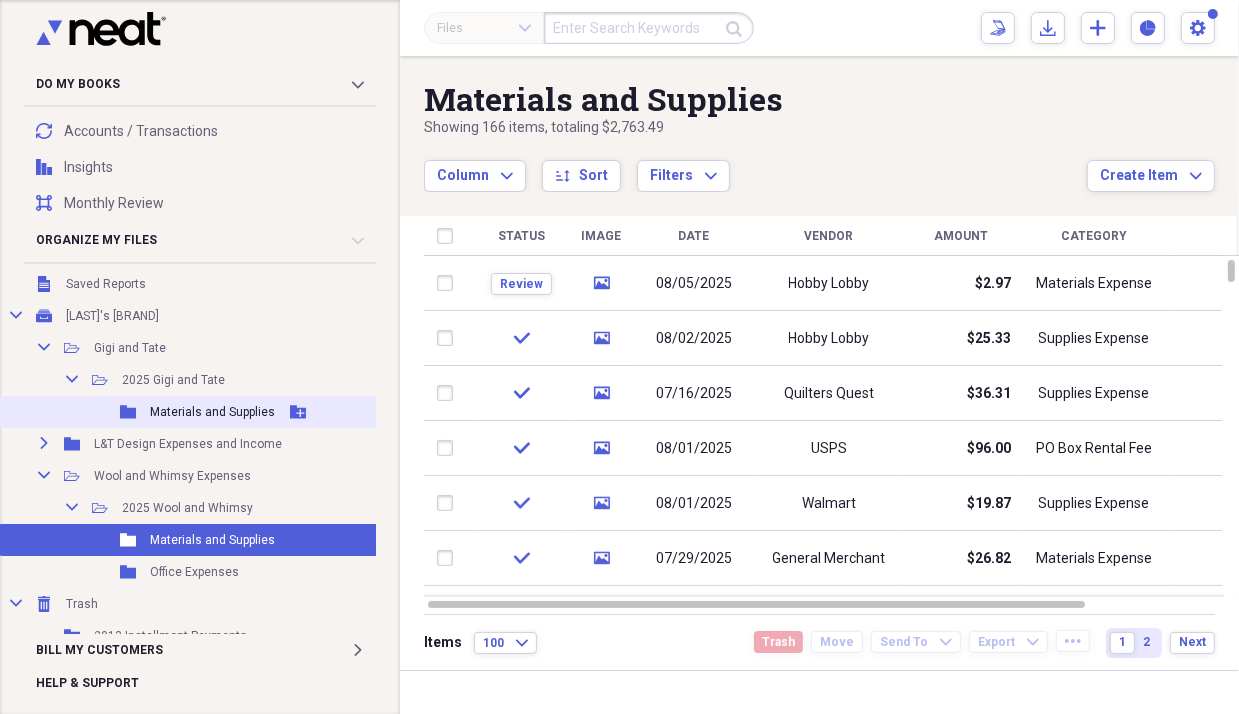 click on "Materials and Supplies" at bounding box center (212, 412) 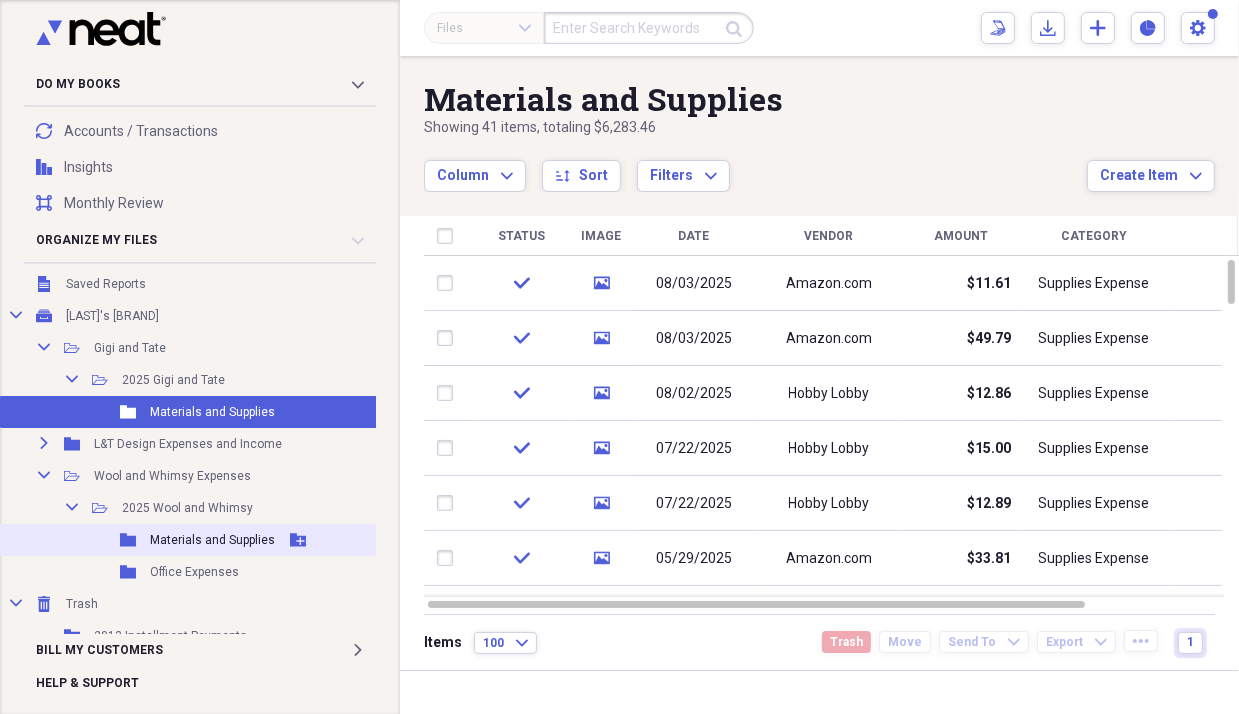 click on "Materials and Supplies" at bounding box center (212, 540) 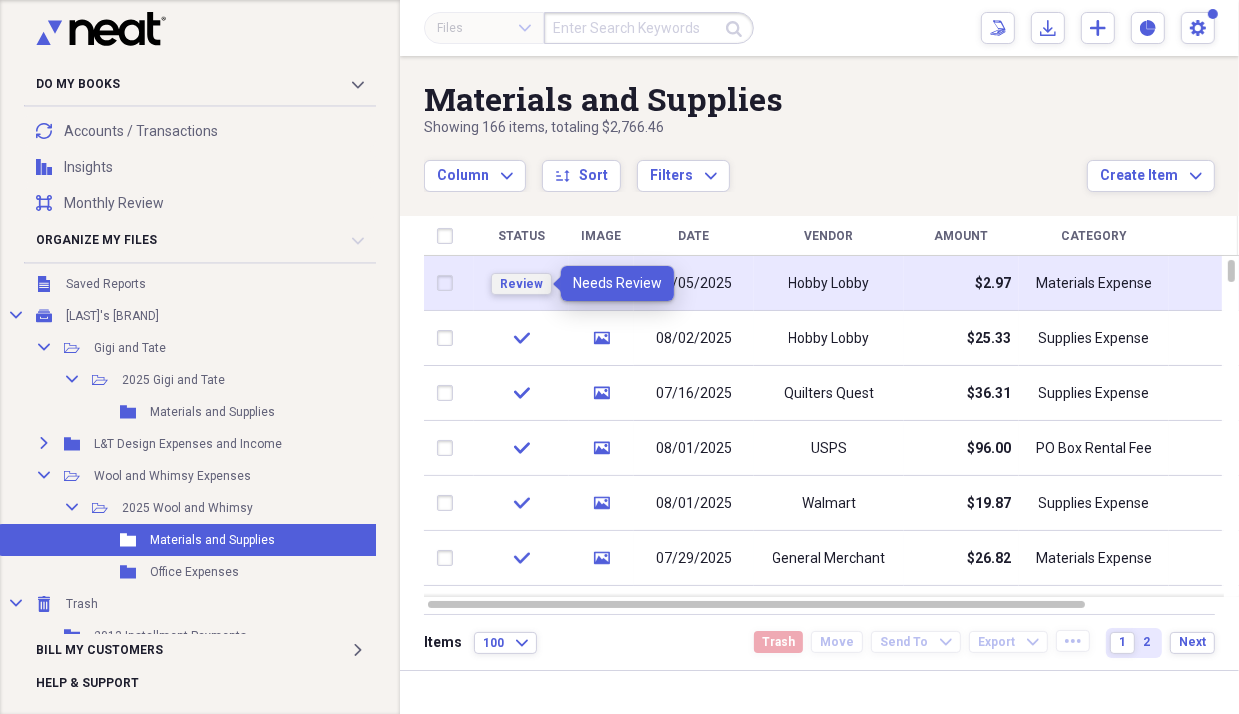 click on "Review" at bounding box center (521, 284) 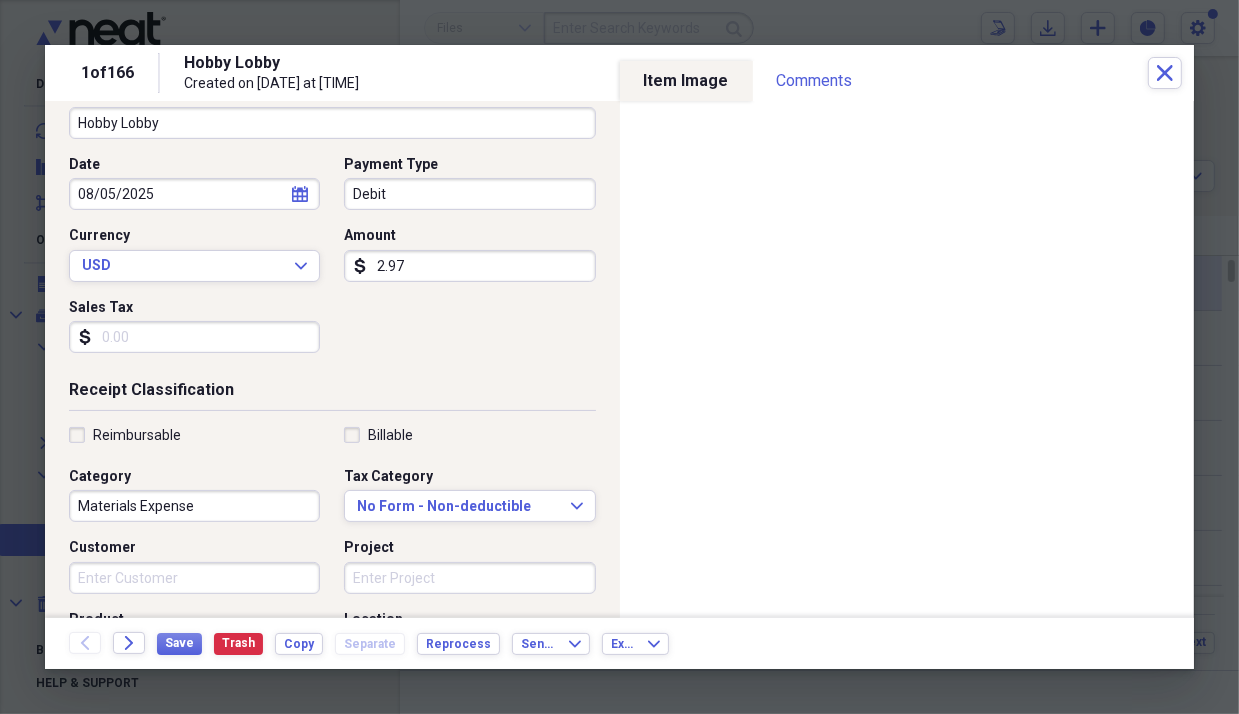 scroll, scrollTop: 200, scrollLeft: 0, axis: vertical 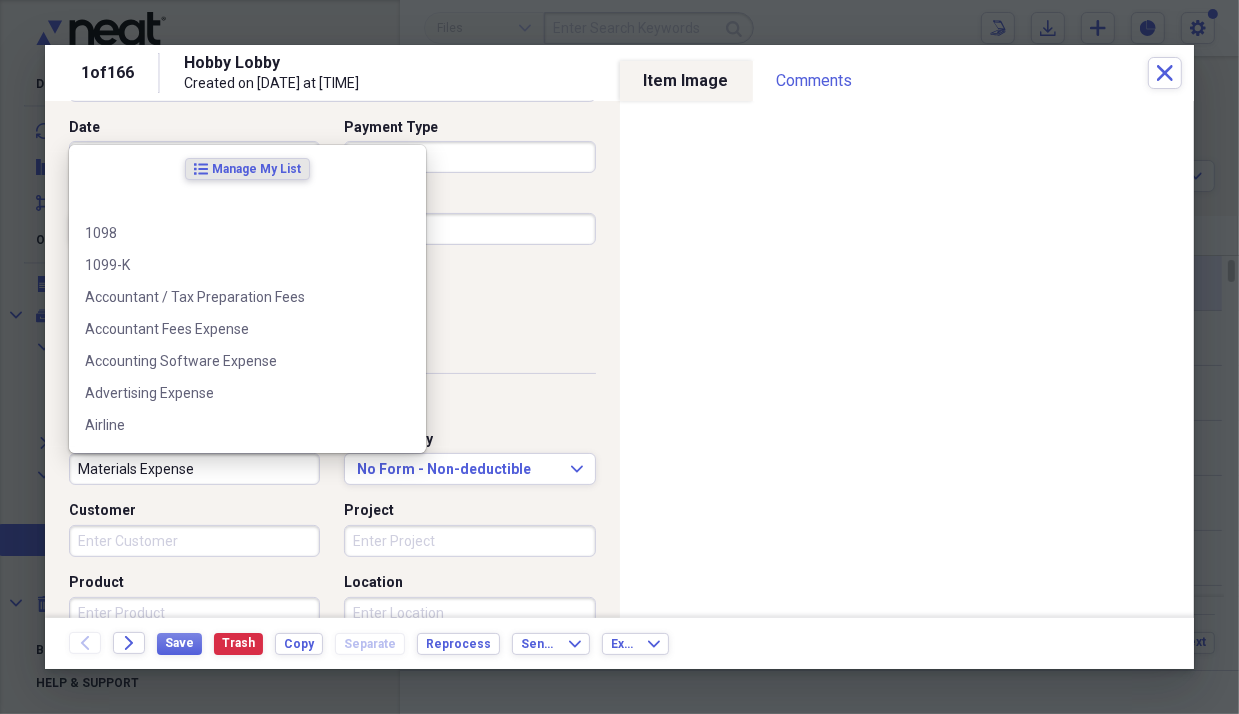 click on "Materials Expense" at bounding box center [194, 469] 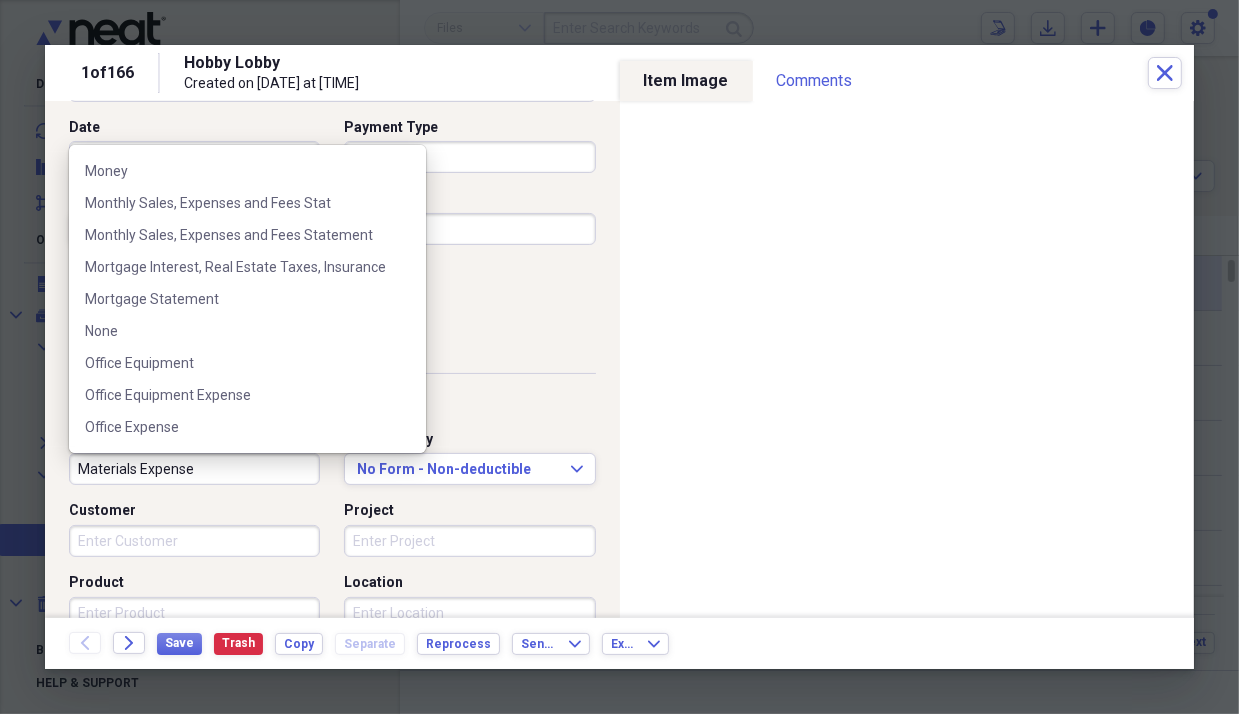 scroll, scrollTop: 2100, scrollLeft: 0, axis: vertical 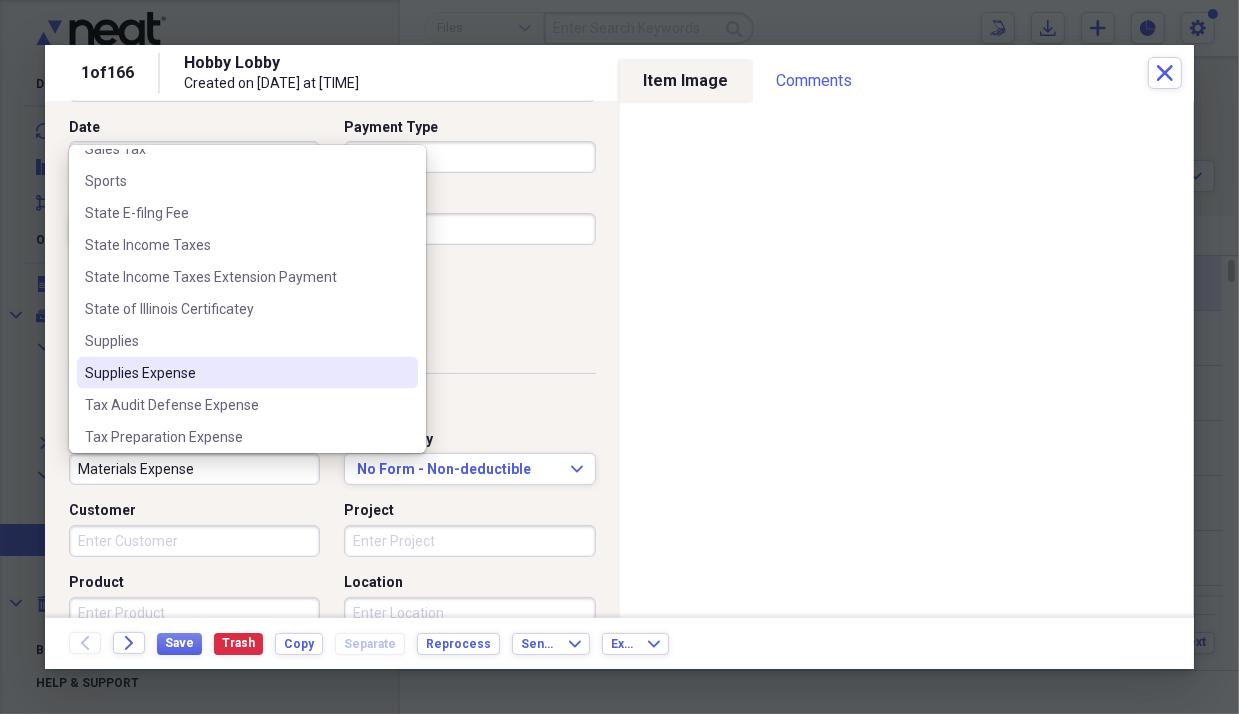 click on "Supplies Expense" at bounding box center [235, 373] 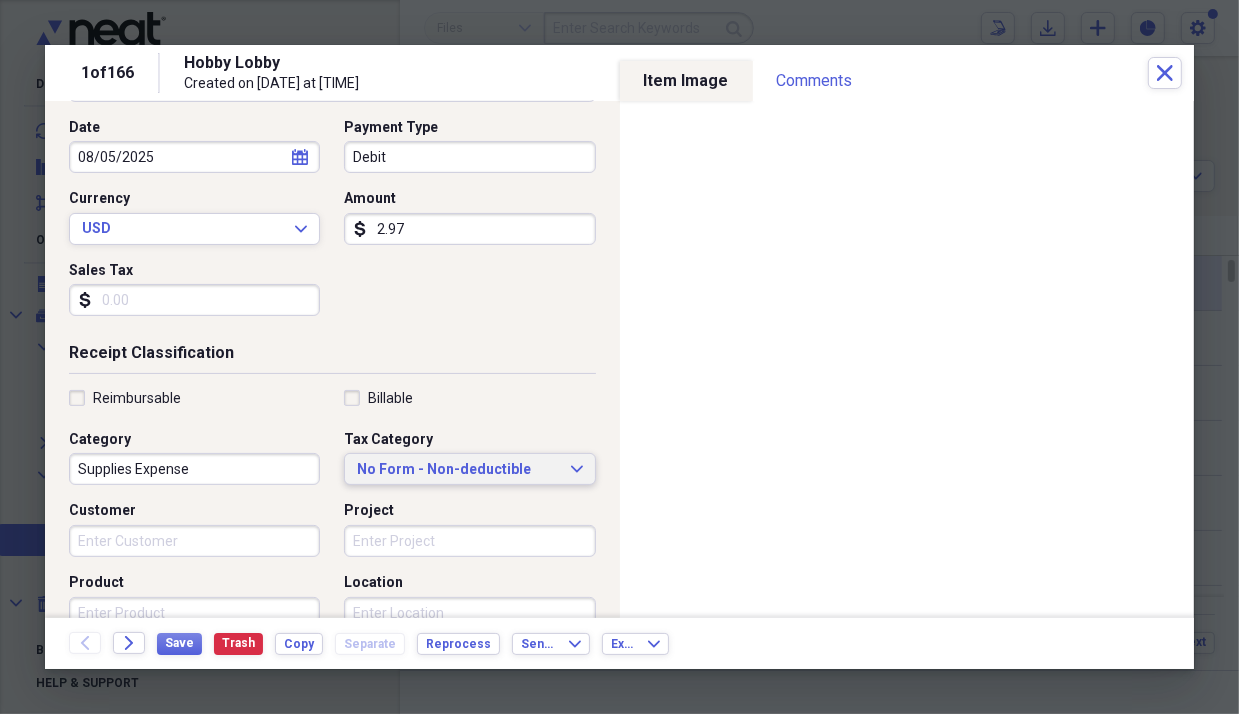 click on "No Form - Non-deductible" at bounding box center [457, 470] 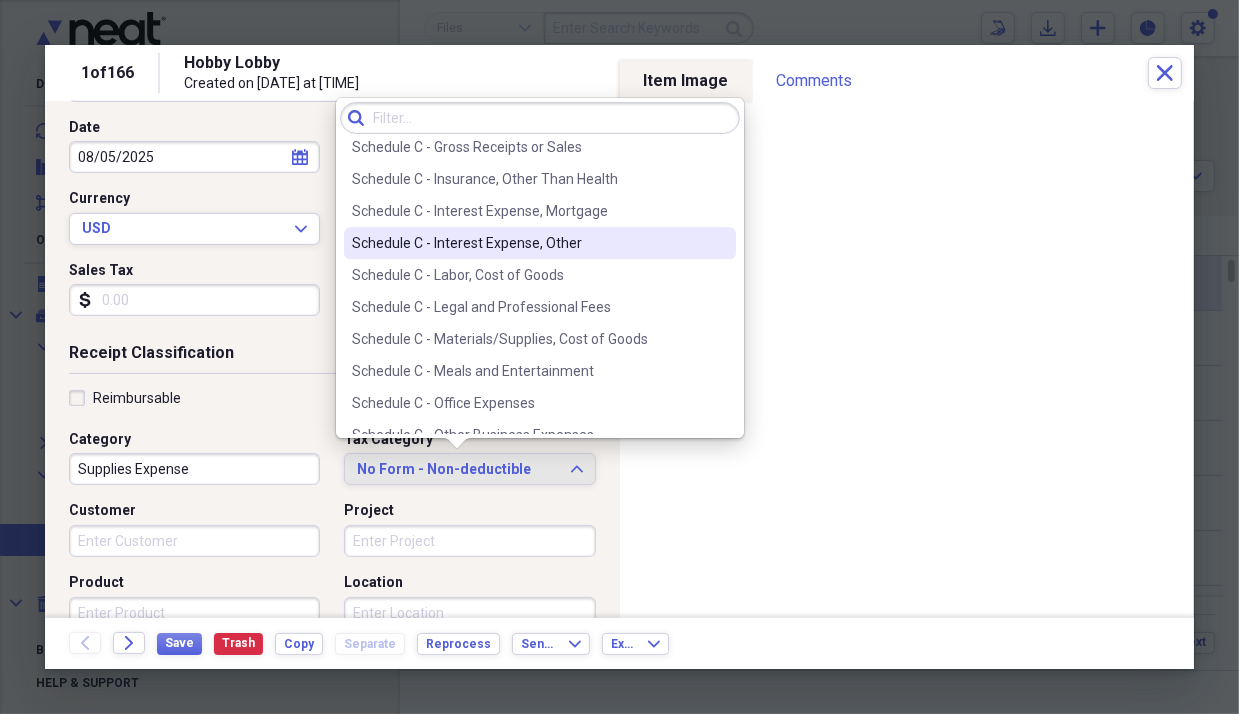 scroll, scrollTop: 3800, scrollLeft: 0, axis: vertical 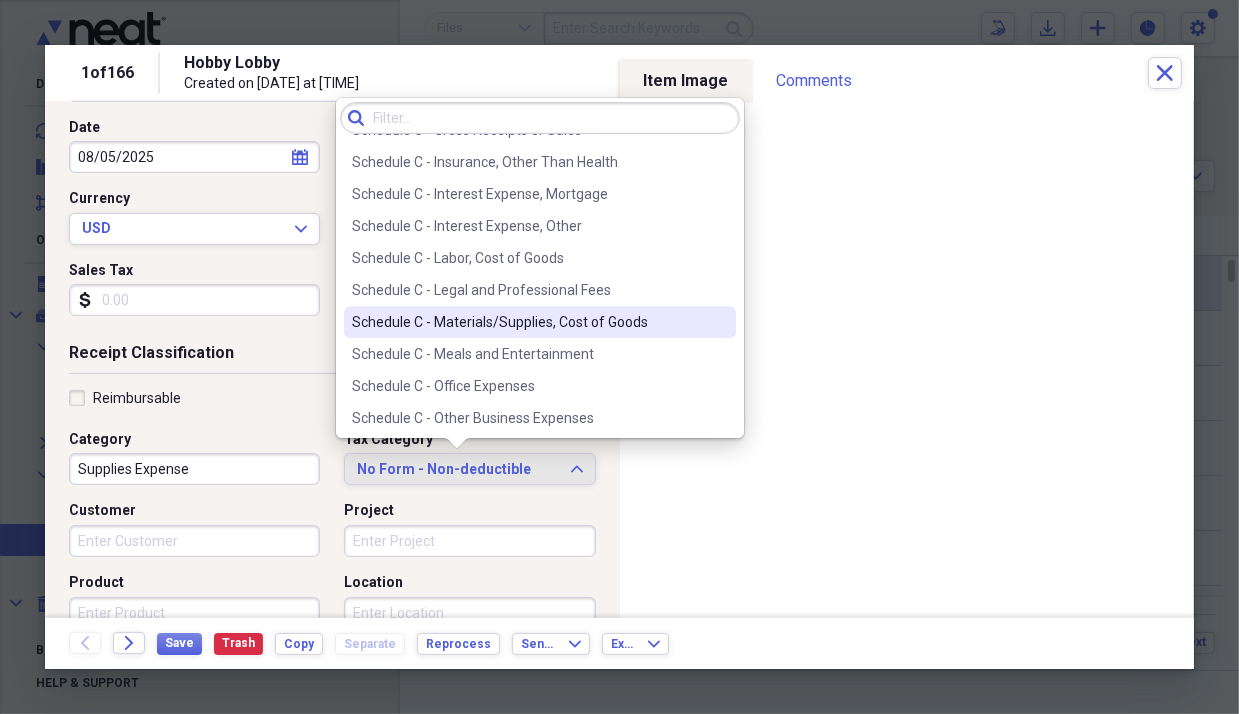 click on "Schedule C - Materials/Supplies, Cost of Goods" at bounding box center (528, 322) 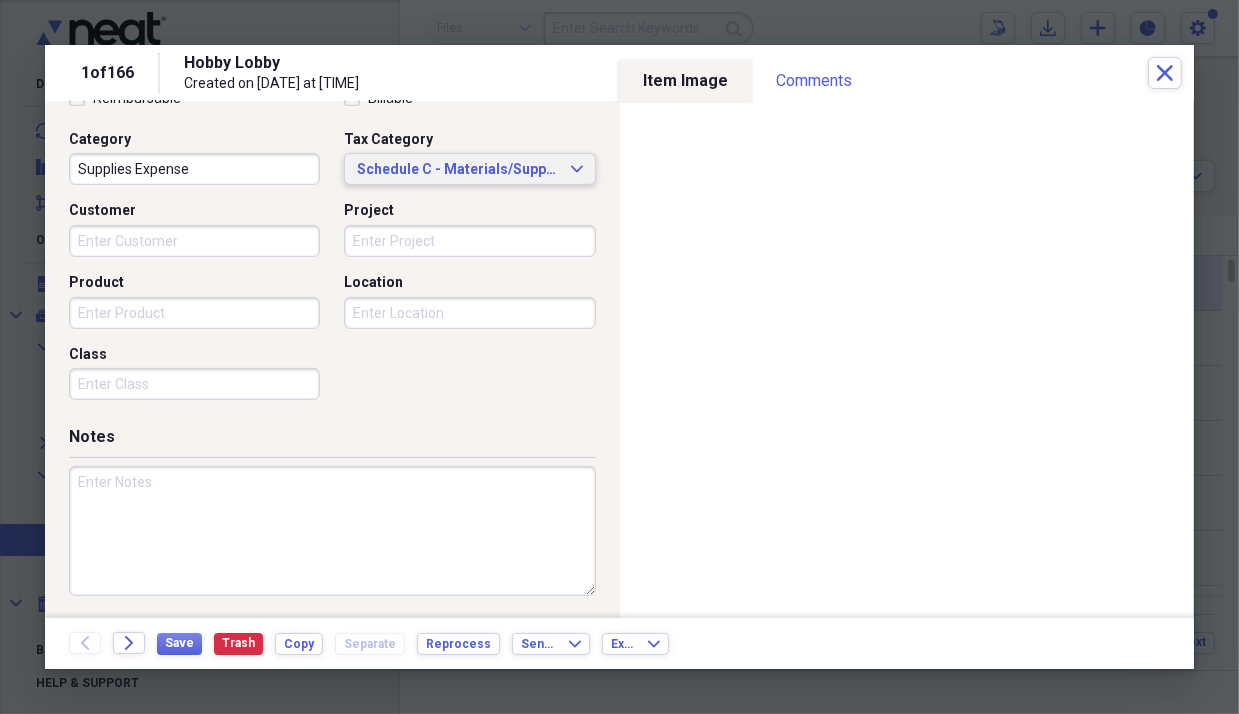 scroll, scrollTop: 300, scrollLeft: 0, axis: vertical 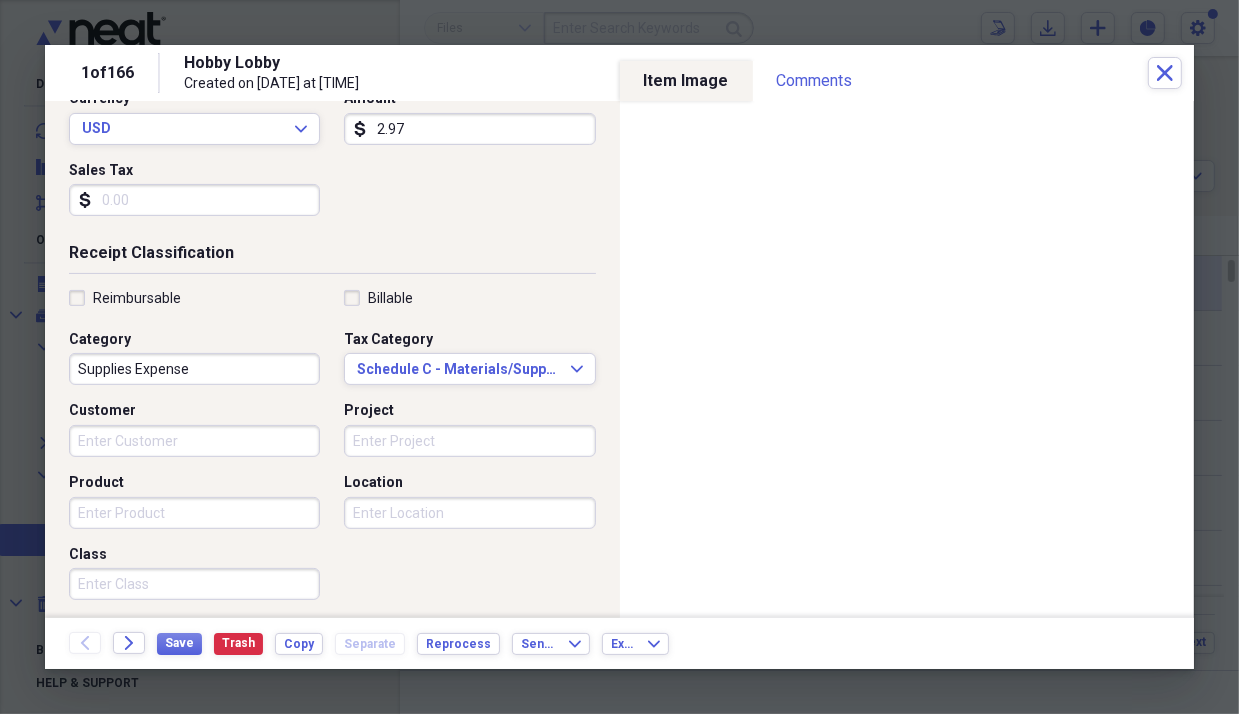 click on "Date [DATE] calendar Calendar Payment Type Debit Currency USD Expand Amount dollar-sign 2.97 Sales Tax dollar-sign" at bounding box center [332, 125] 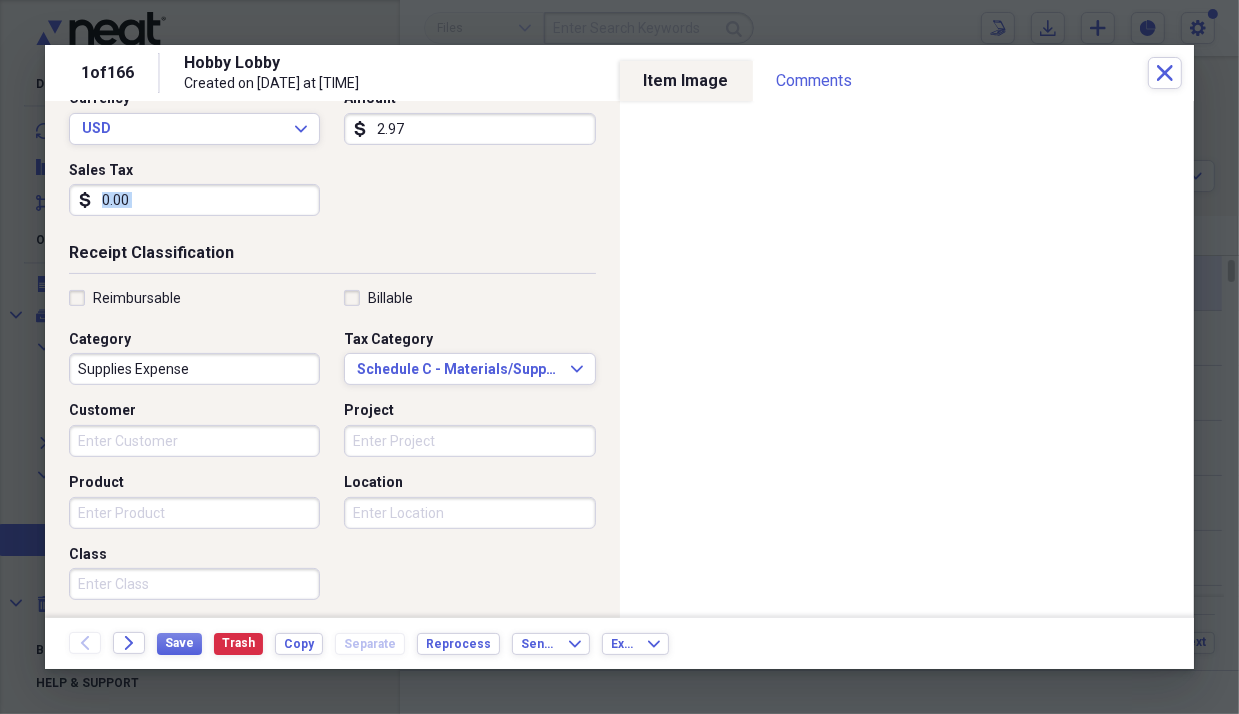 click on "Date [DATE] calendar Calendar Payment Type Debit Currency USD Expand Amount dollar-sign 2.97 Sales Tax dollar-sign" at bounding box center (332, 125) 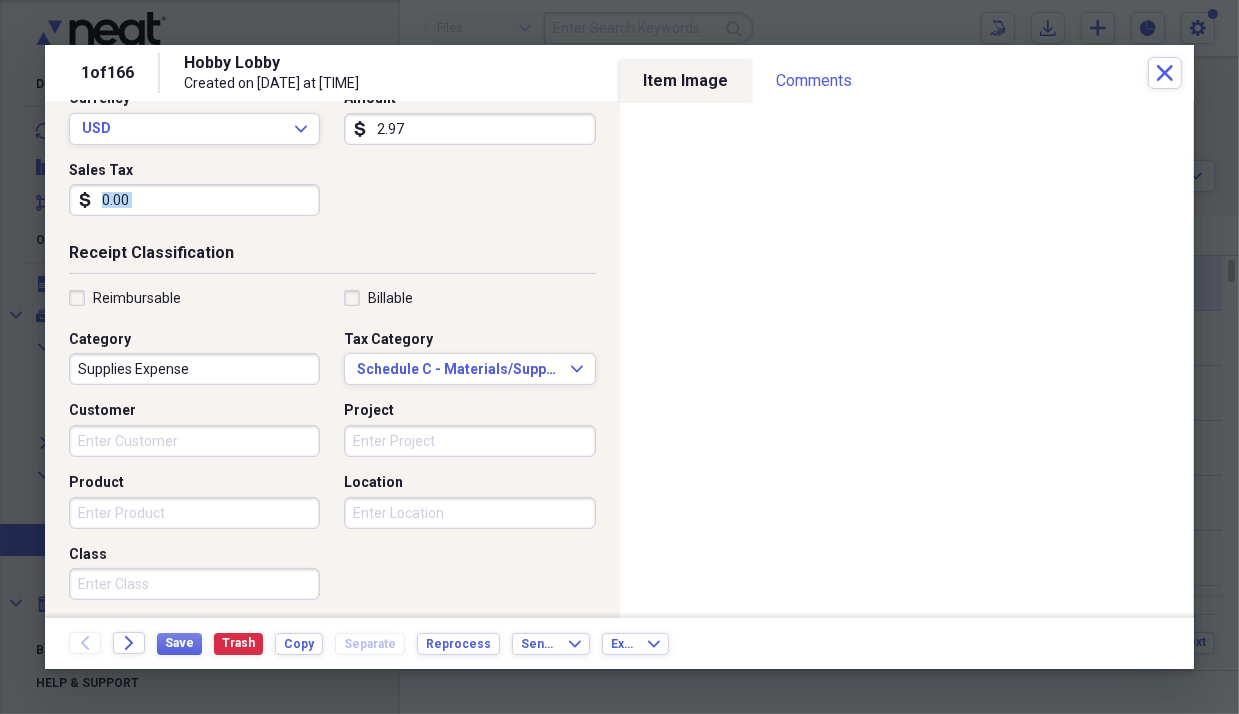 click on "Date [DATE] calendar Calendar Payment Type Debit Currency USD Expand Amount dollar-sign 2.97 Sales Tax dollar-sign" at bounding box center (332, 125) 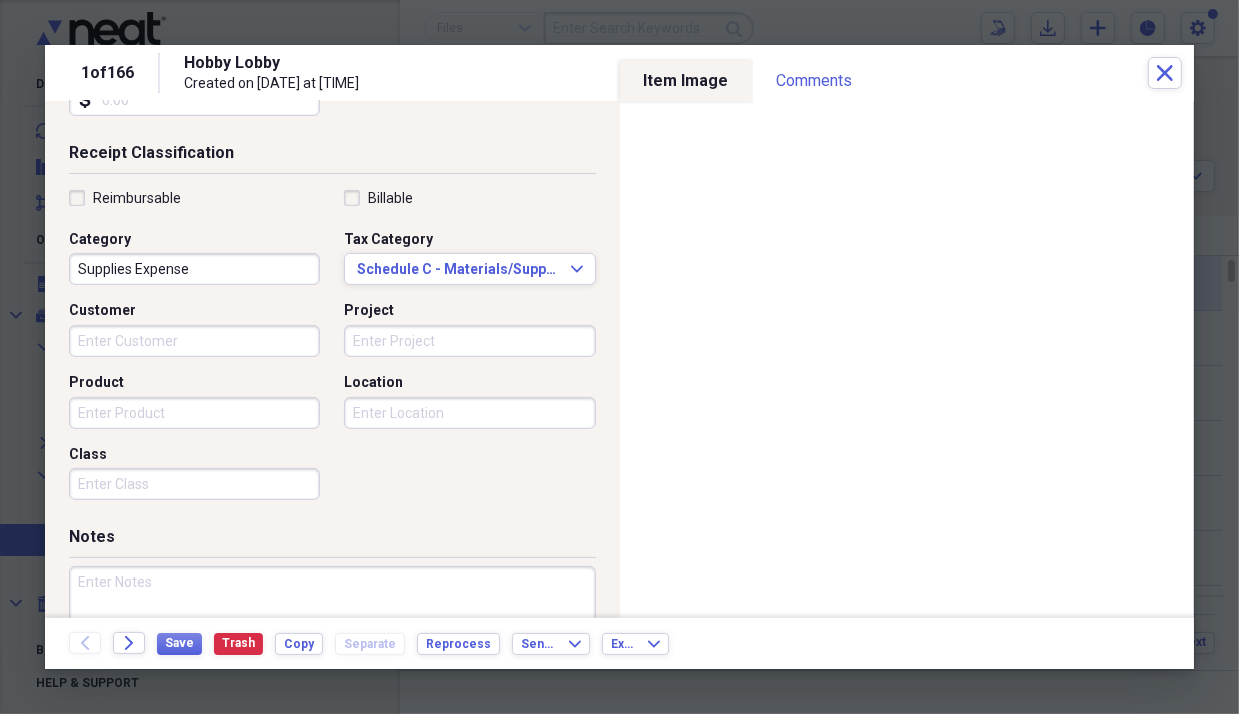 scroll, scrollTop: 503, scrollLeft: 0, axis: vertical 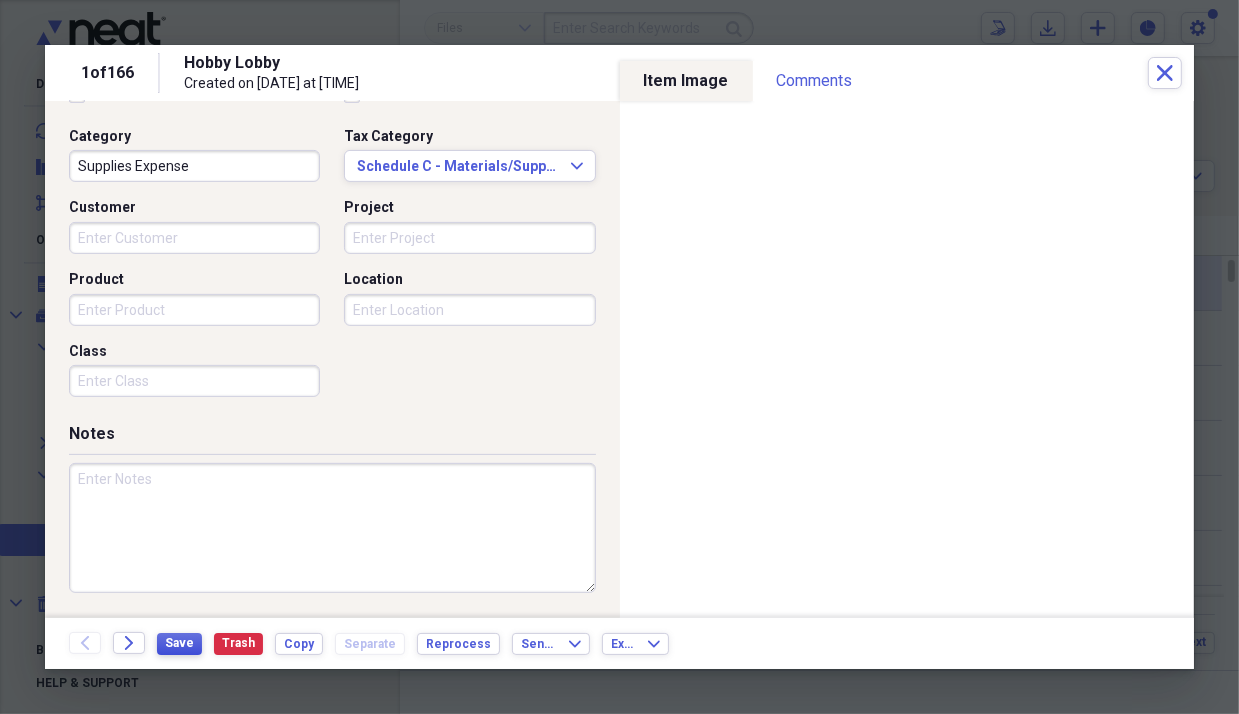 click on "Save" at bounding box center (179, 643) 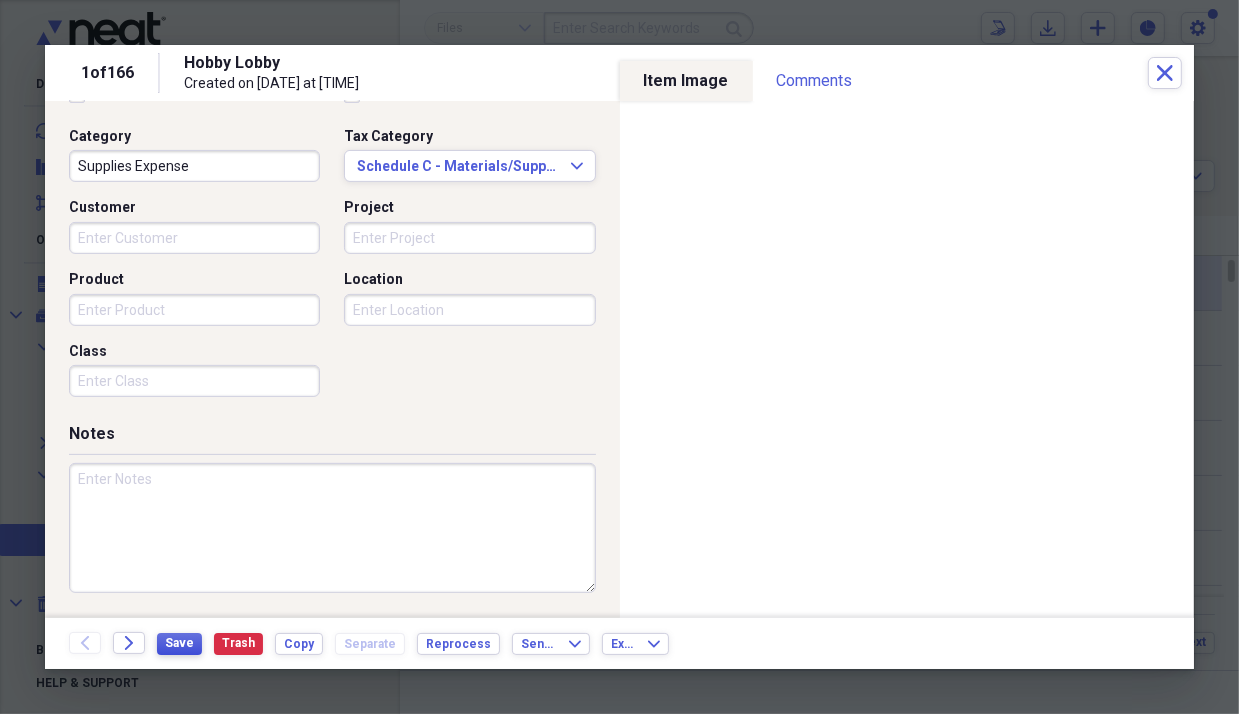 click on "Save" at bounding box center (179, 643) 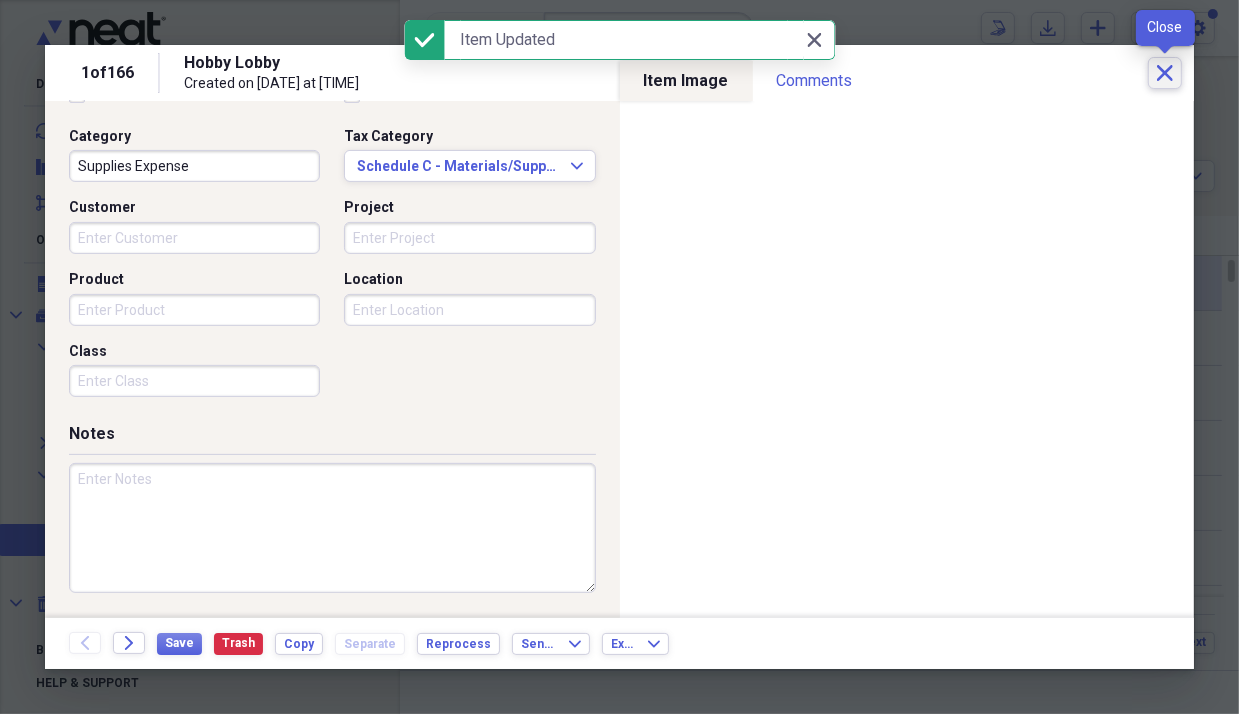 click on "Close" 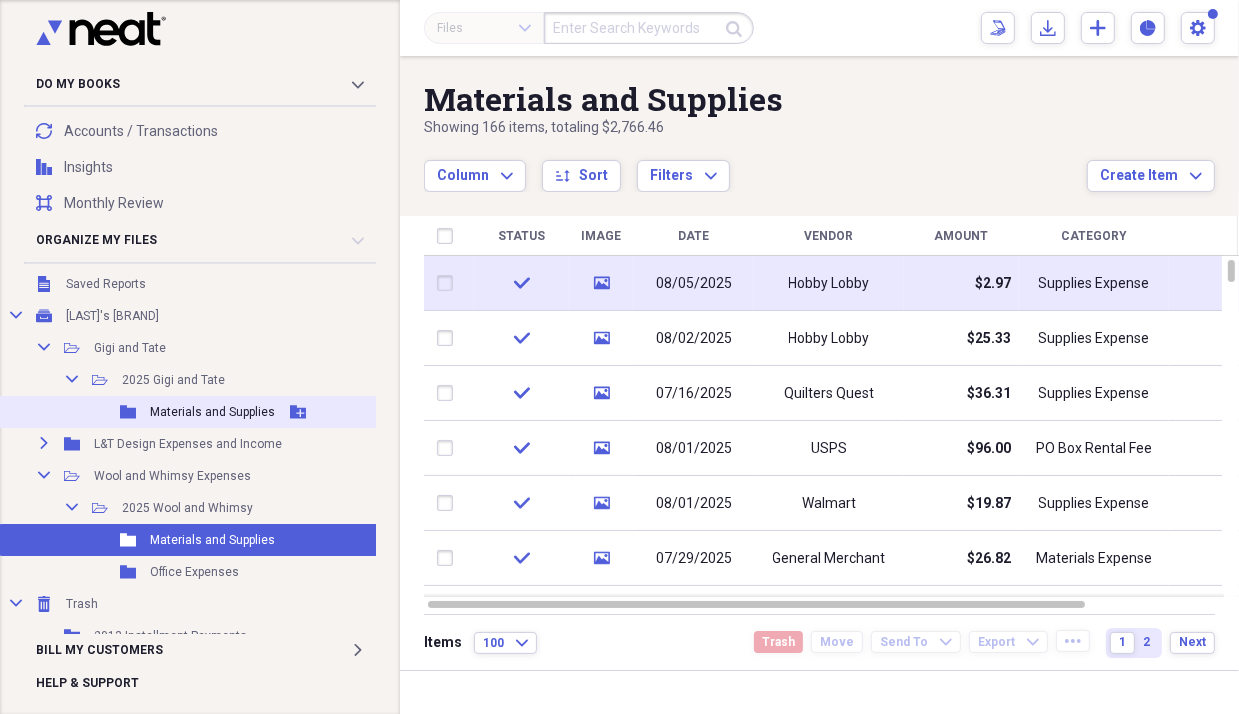 click on "Materials and Supplies" at bounding box center (212, 412) 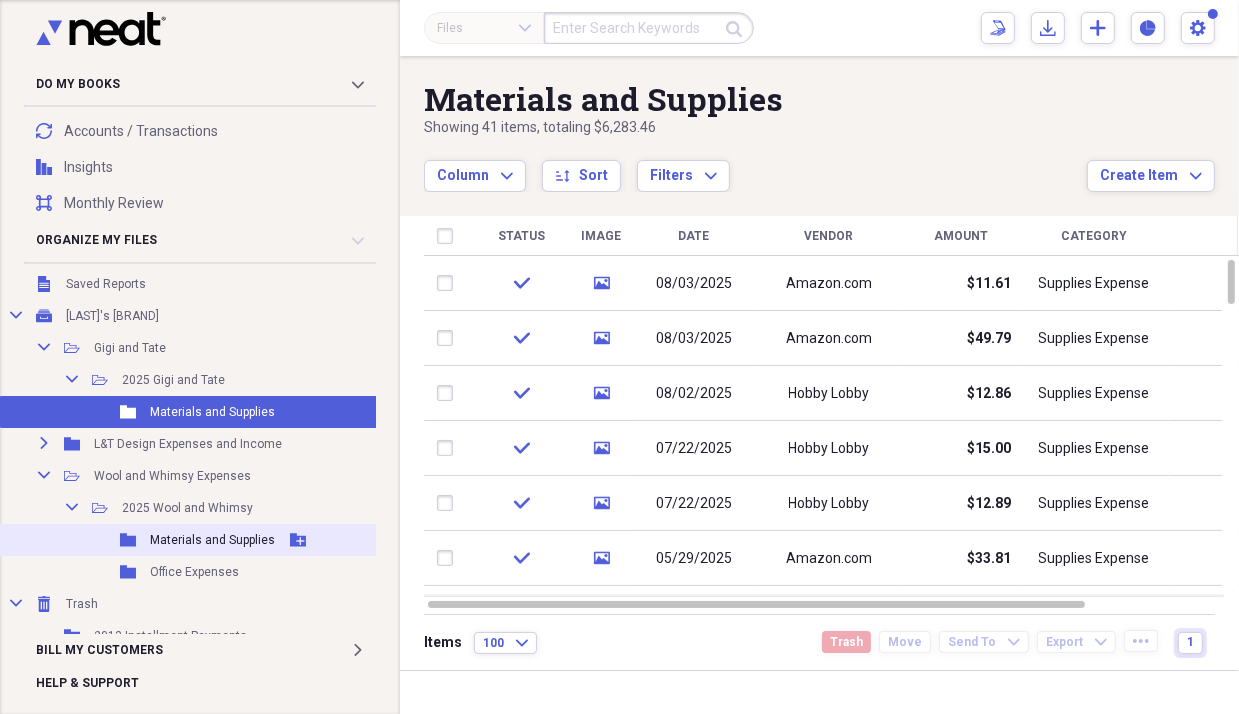 click on "Materials and Supplies" at bounding box center (212, 540) 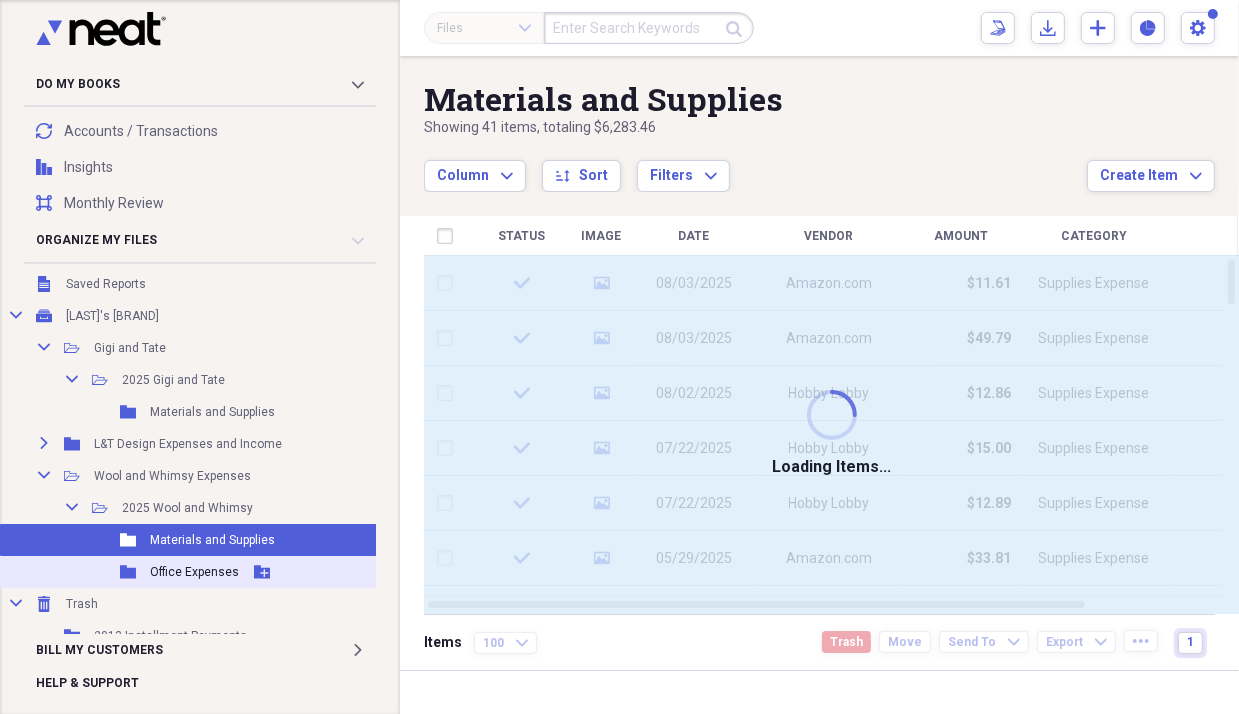 click on "Office Expenses" at bounding box center [194, 572] 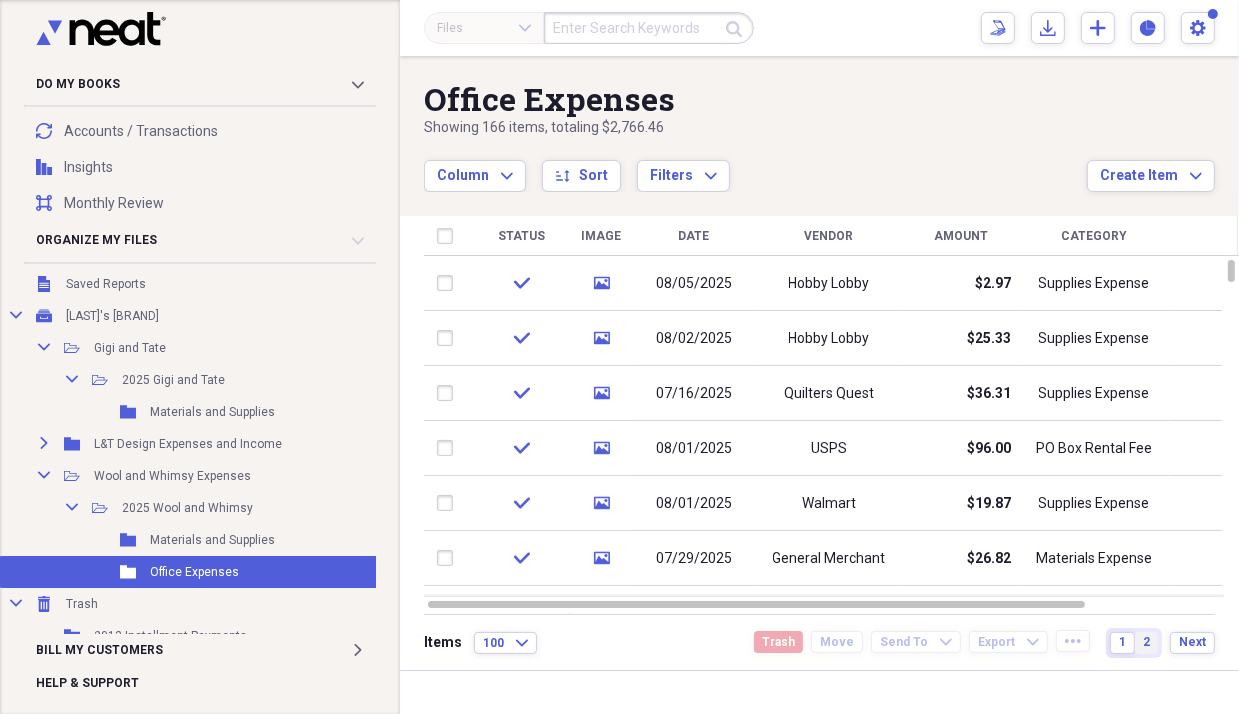 click on "2" at bounding box center [1146, 642] 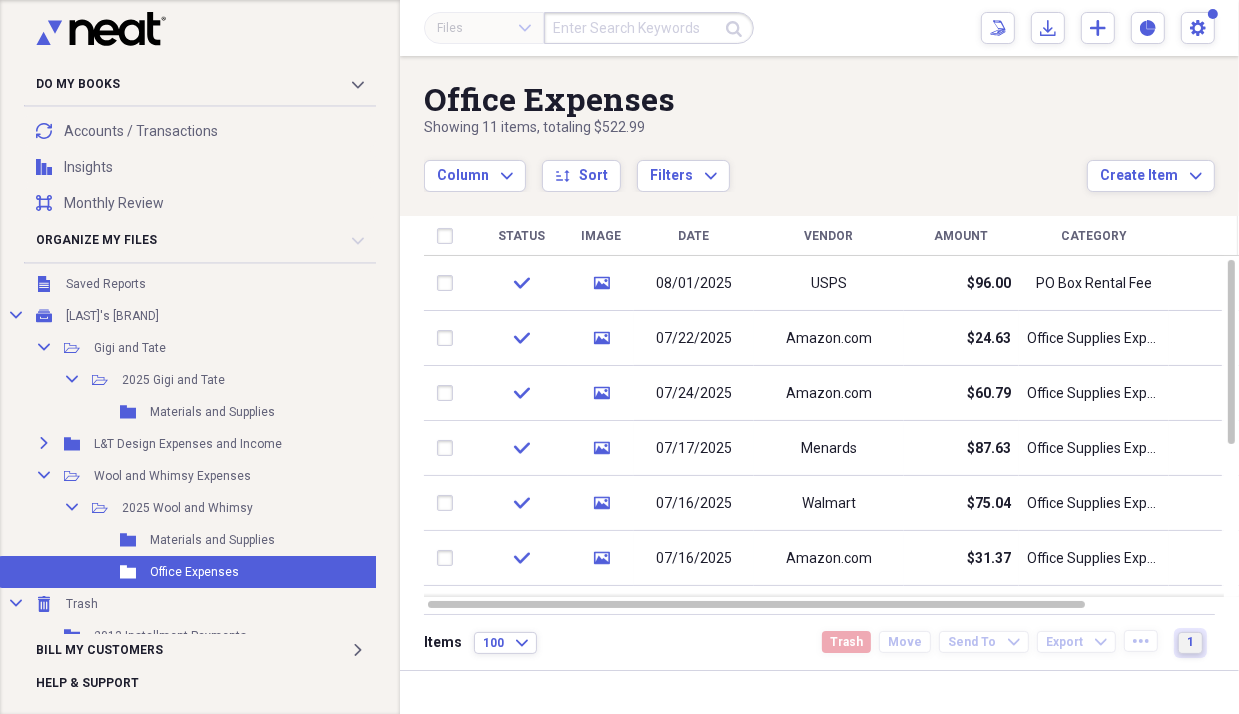 click on "1" at bounding box center (1190, 643) 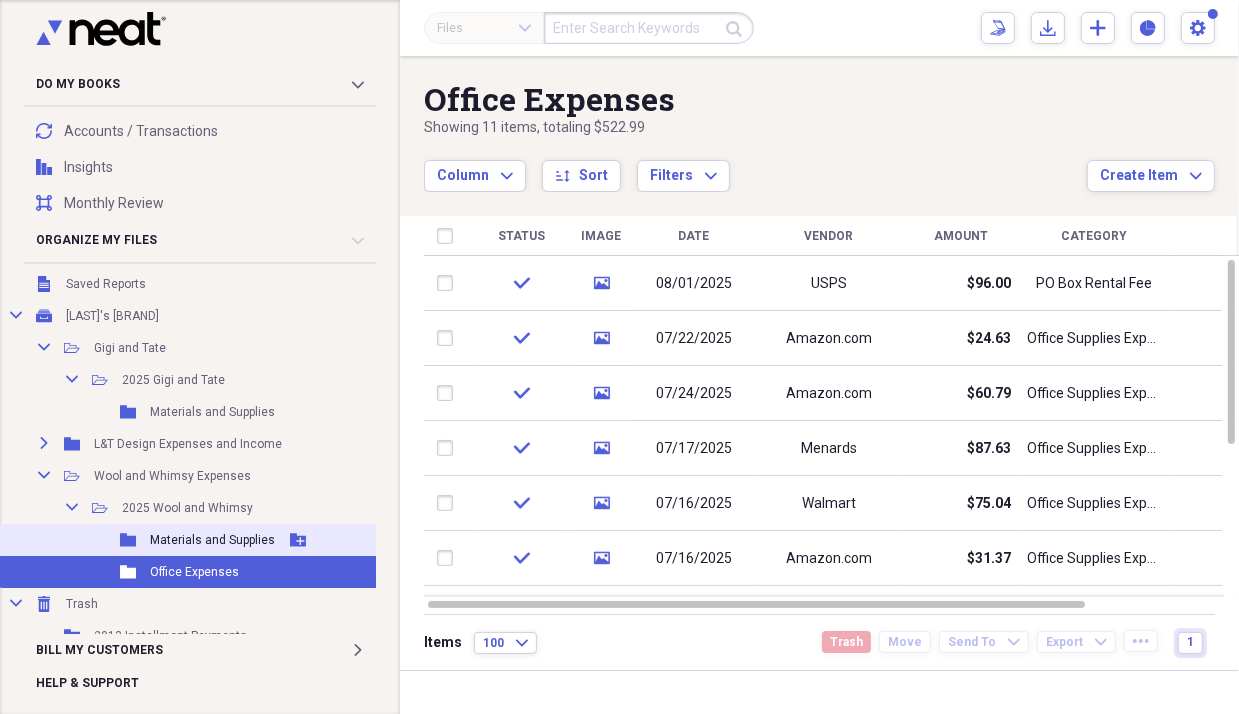 click on "Materials and Supplies" at bounding box center [212, 540] 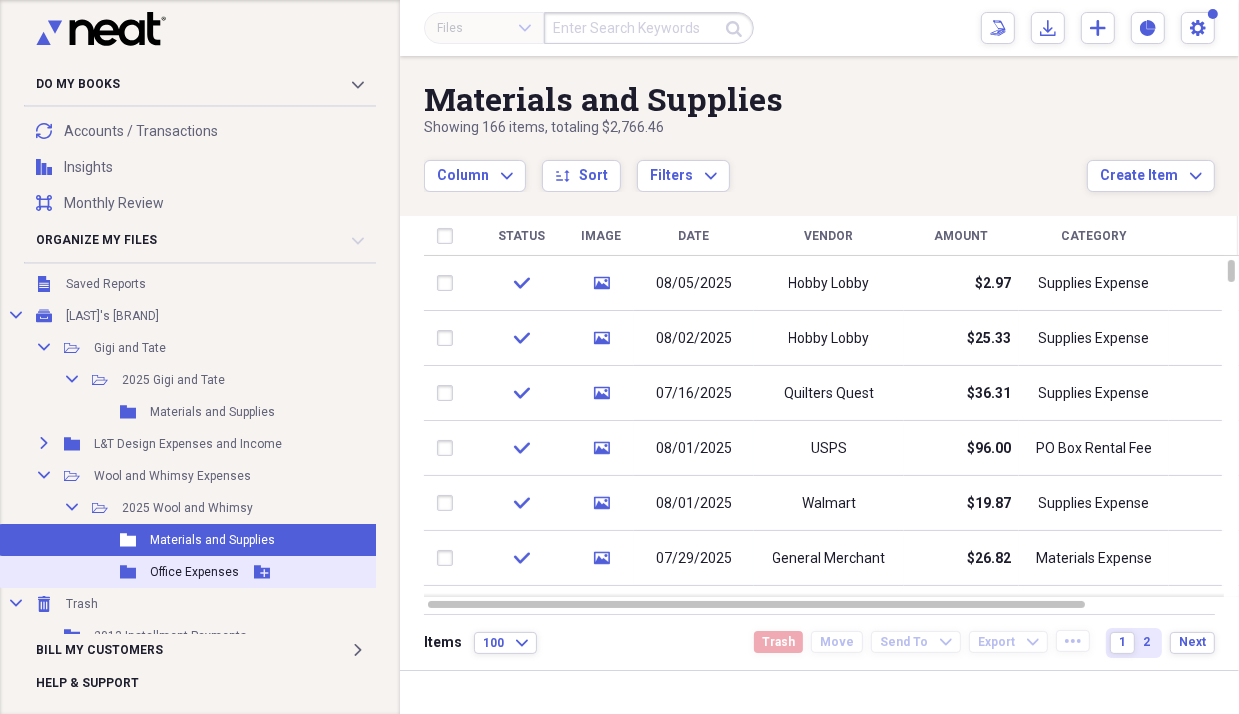 click on "Office Expenses" at bounding box center (194, 572) 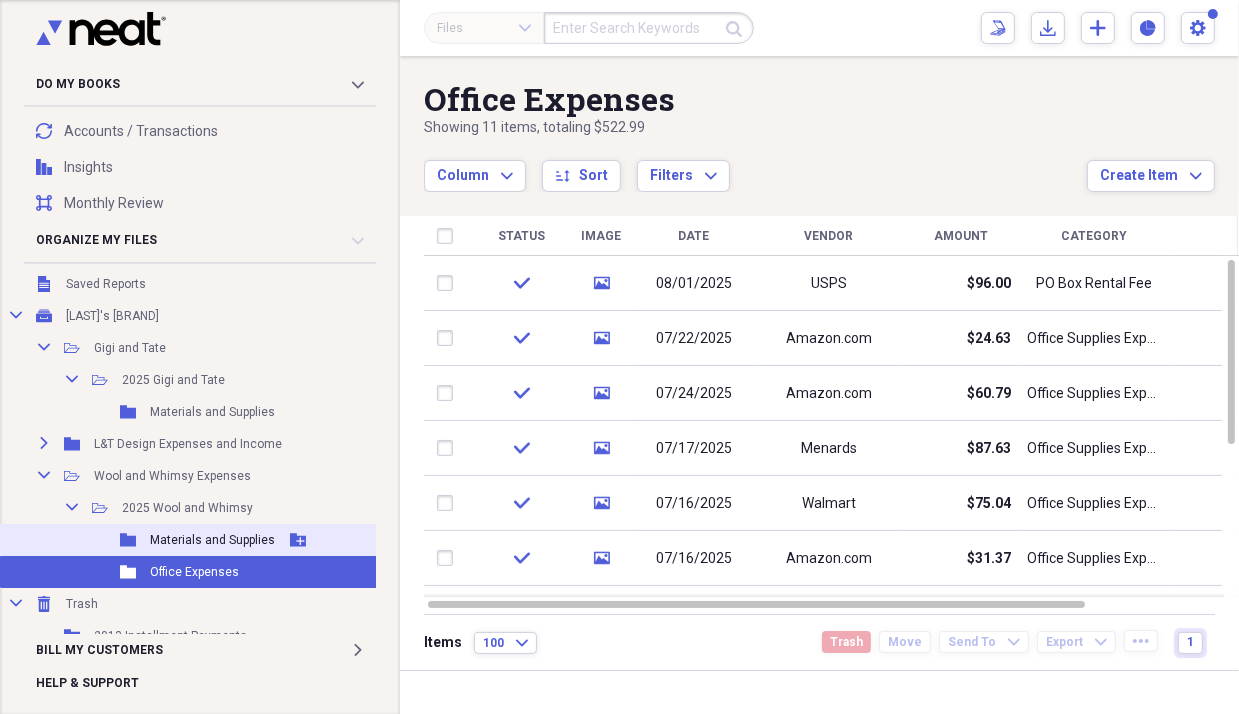 click on "Materials and Supplies" at bounding box center (212, 540) 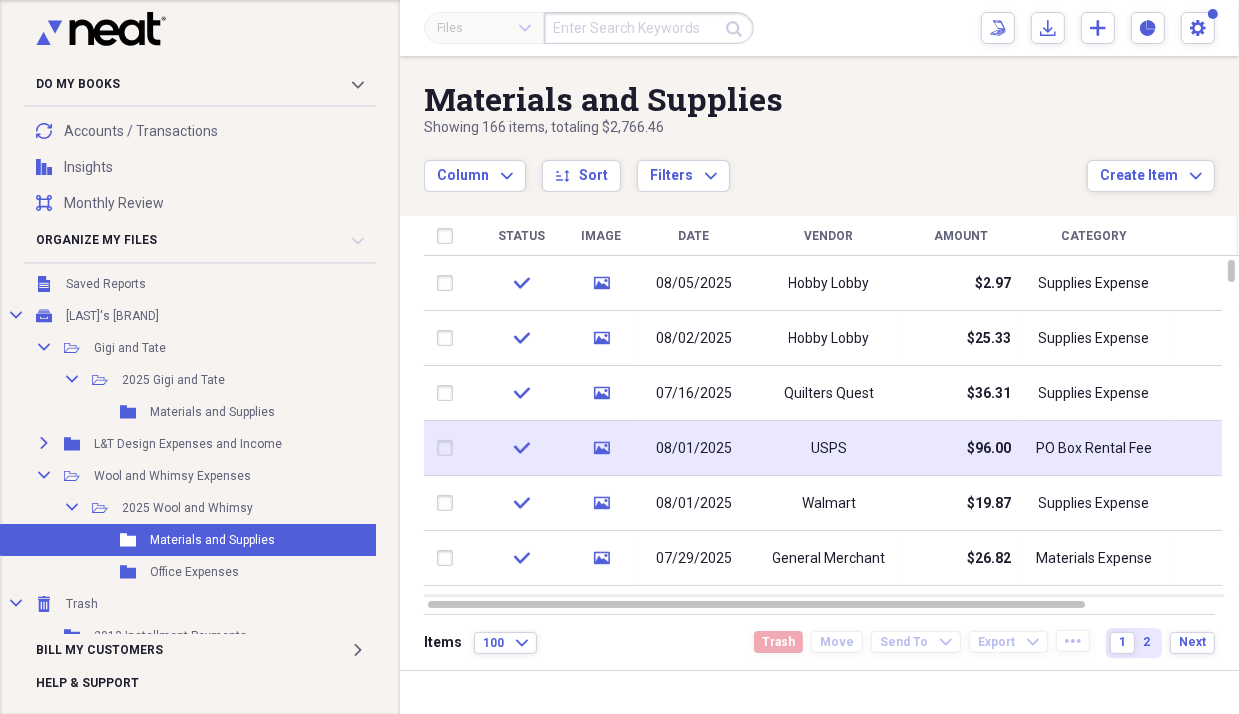 click on "08/01/2025" at bounding box center (694, 448) 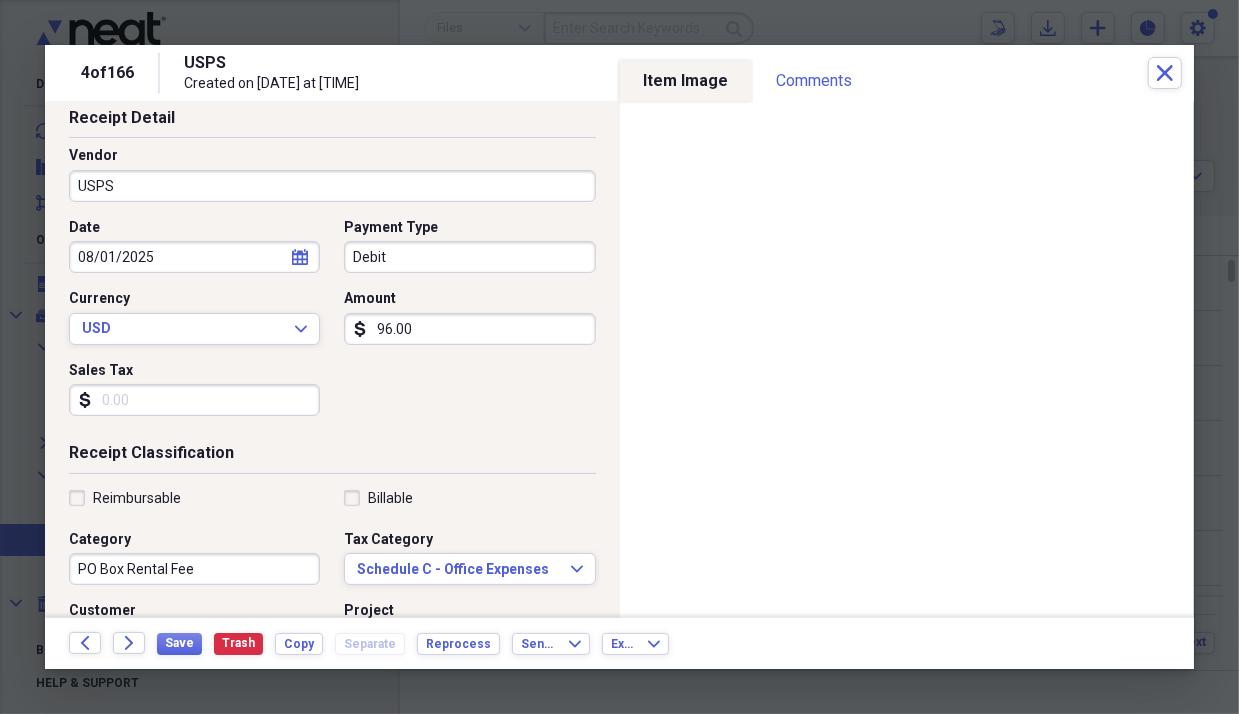 scroll, scrollTop: 0, scrollLeft: 0, axis: both 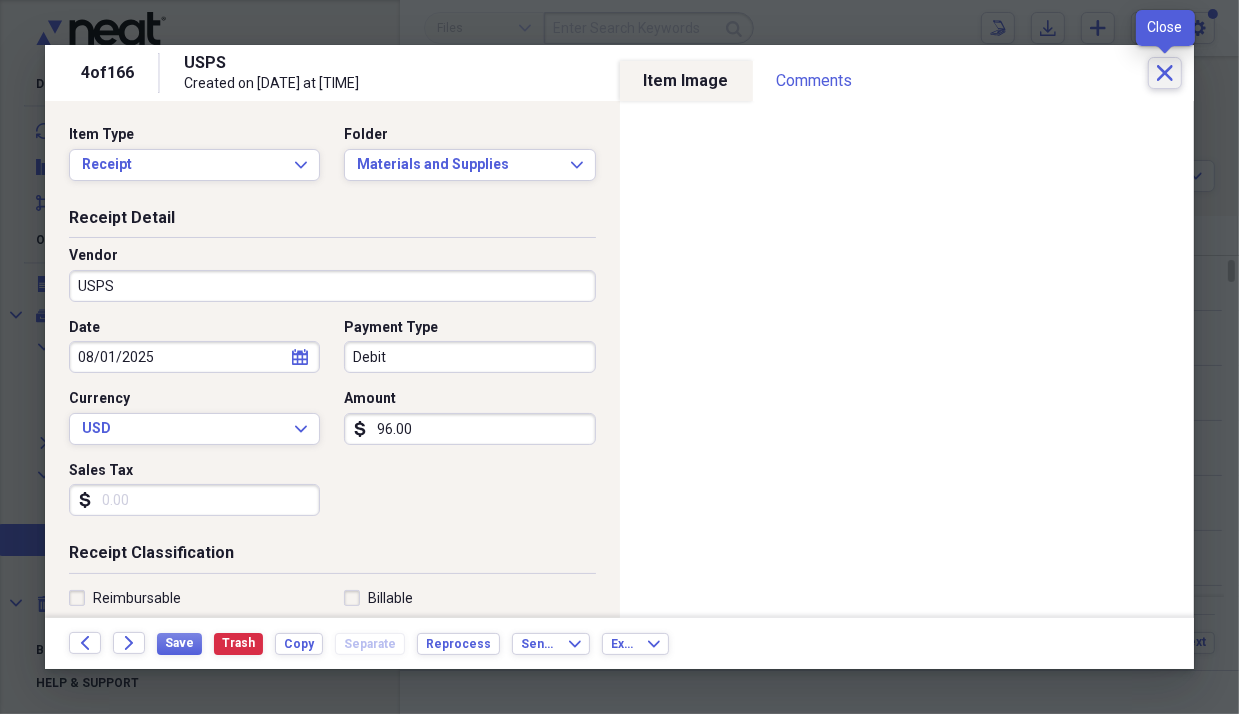 click 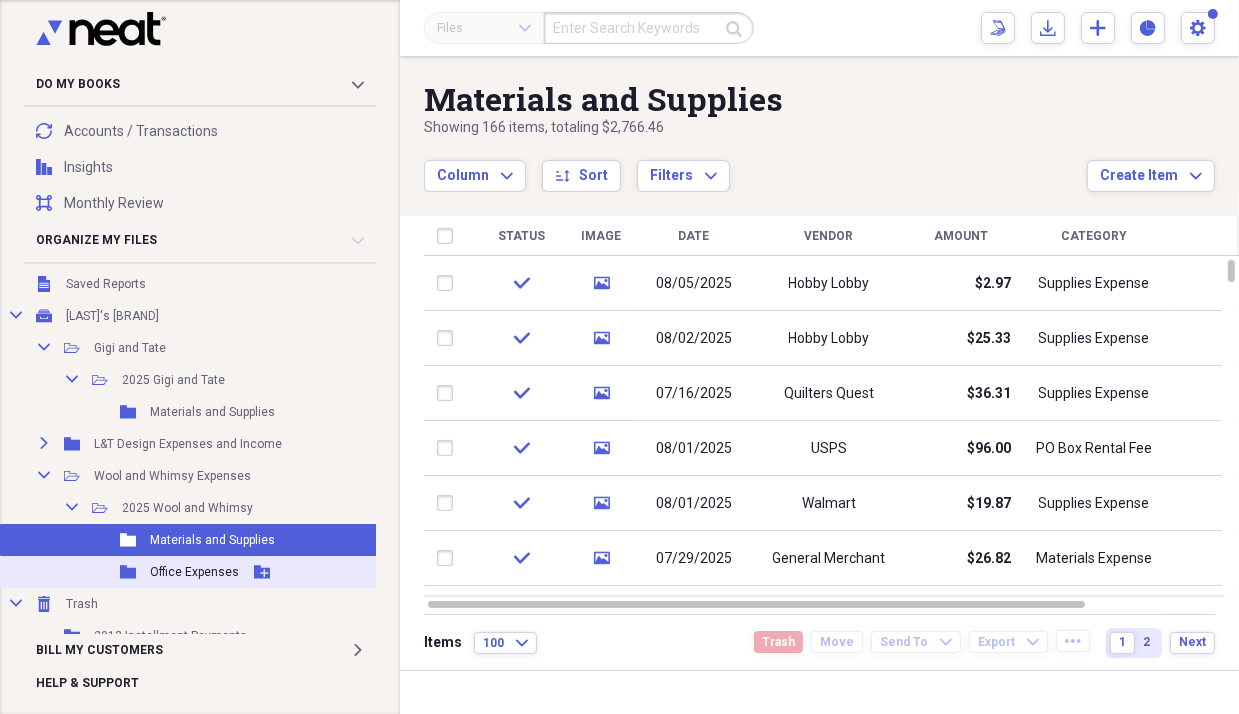 click on "Office Expenses" at bounding box center [194, 572] 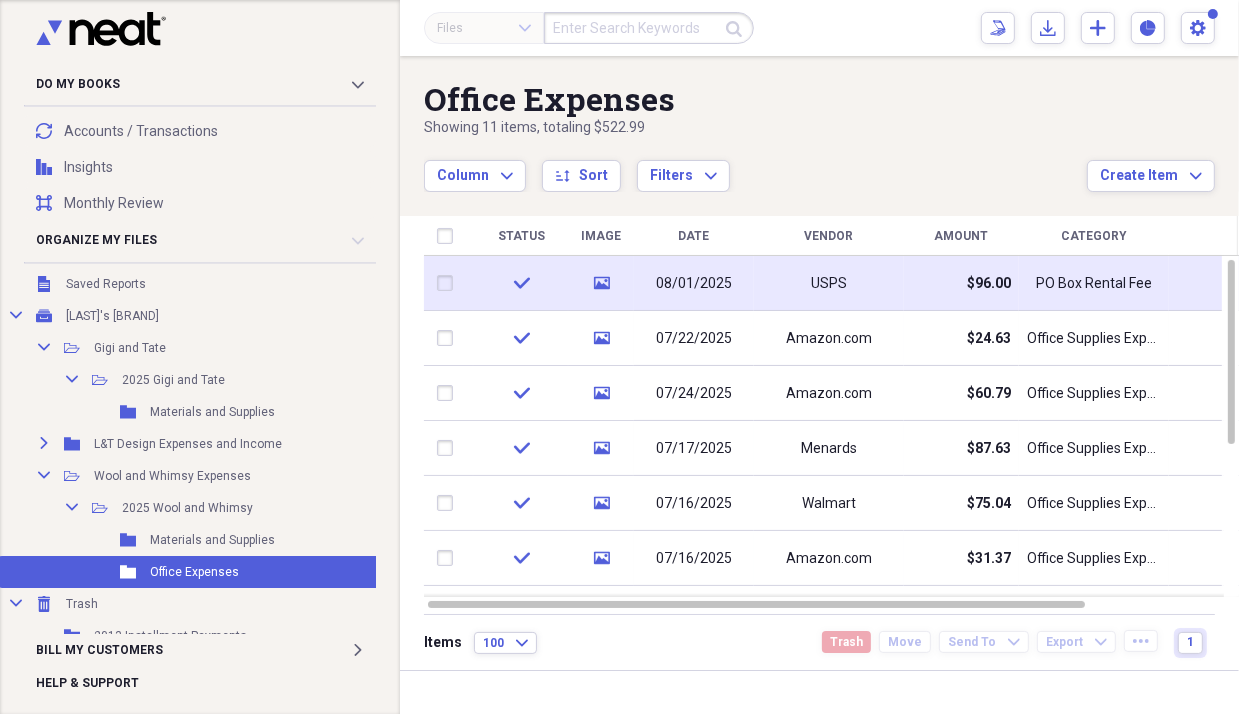 click on "08/01/2025" at bounding box center (694, 283) 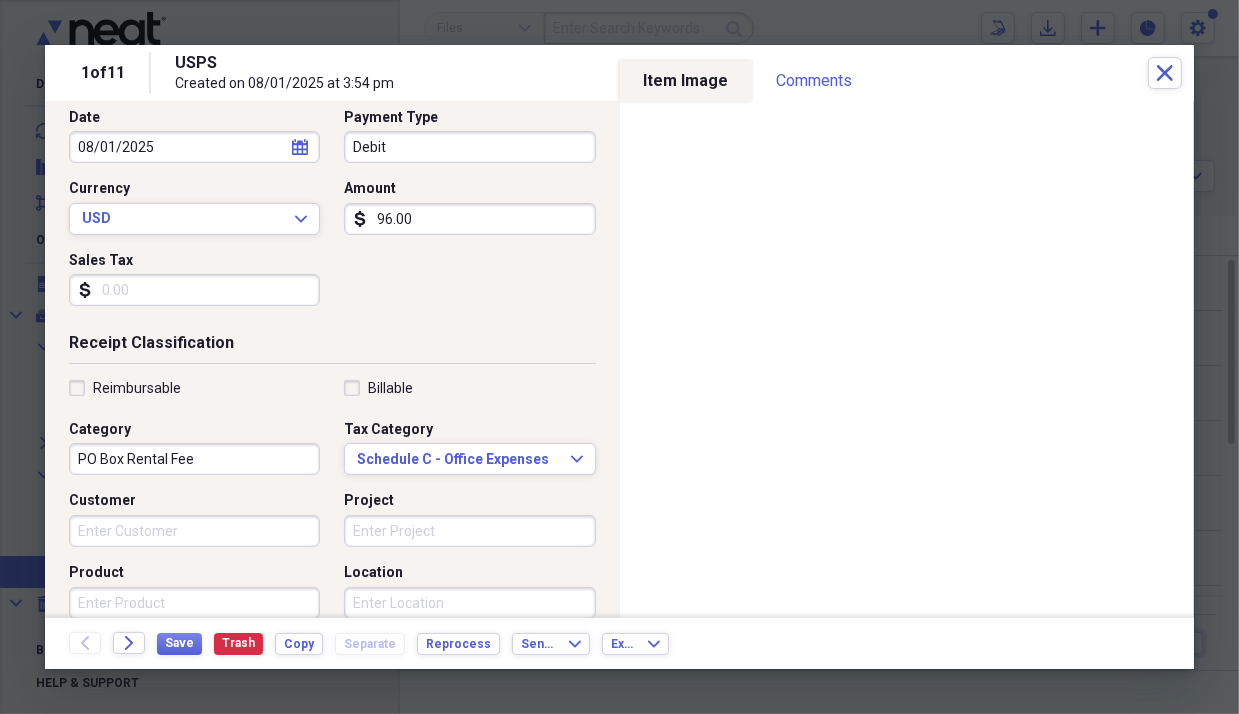 scroll, scrollTop: 0, scrollLeft: 0, axis: both 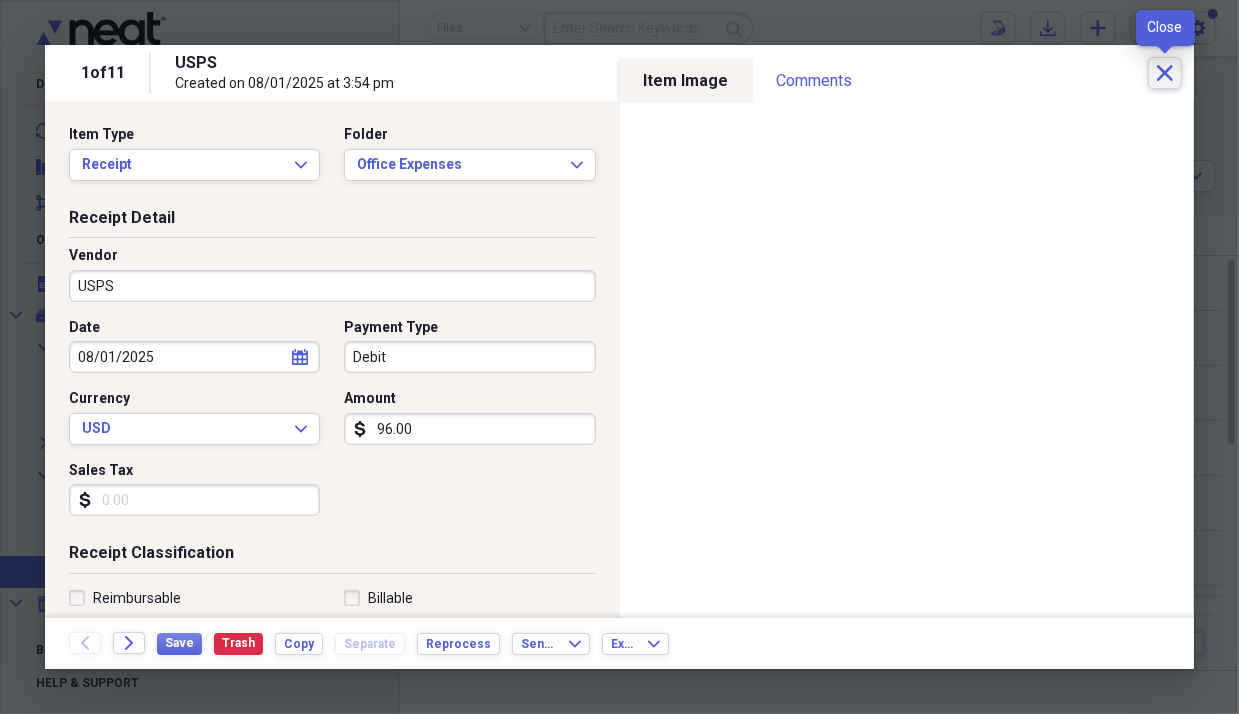 click on "Close" 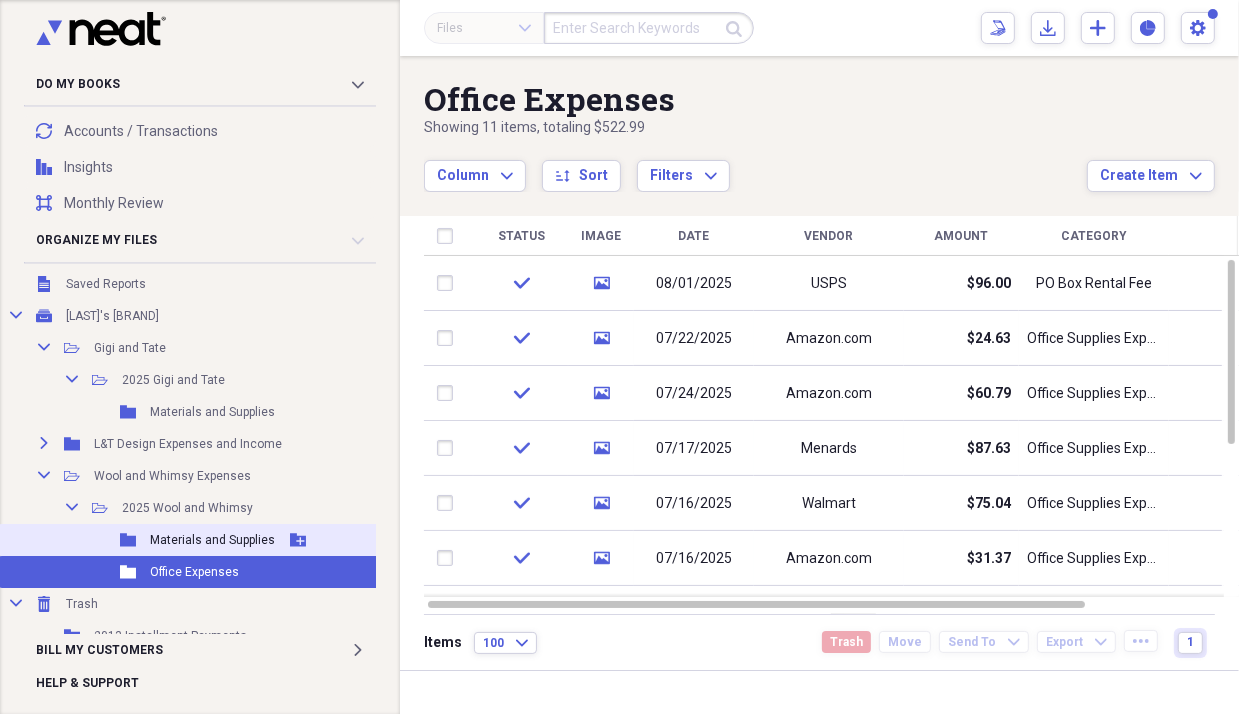 click on "Materials and Supplies" at bounding box center [212, 540] 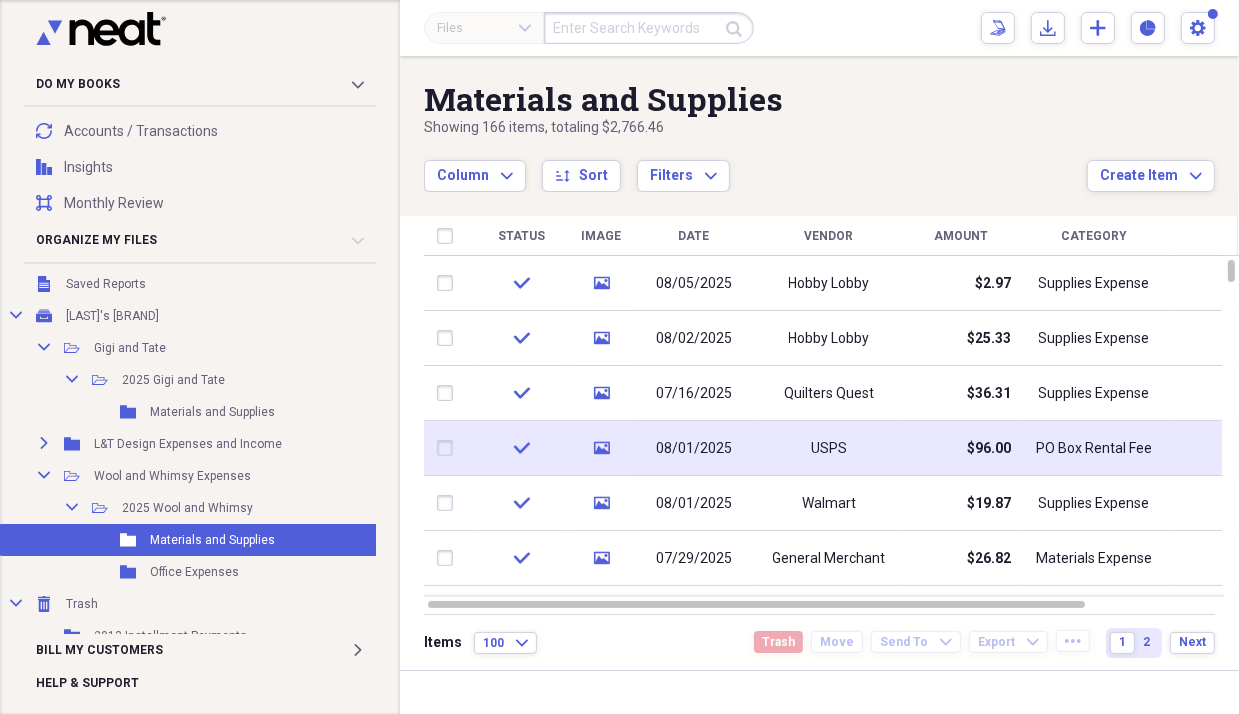 click at bounding box center [449, 448] 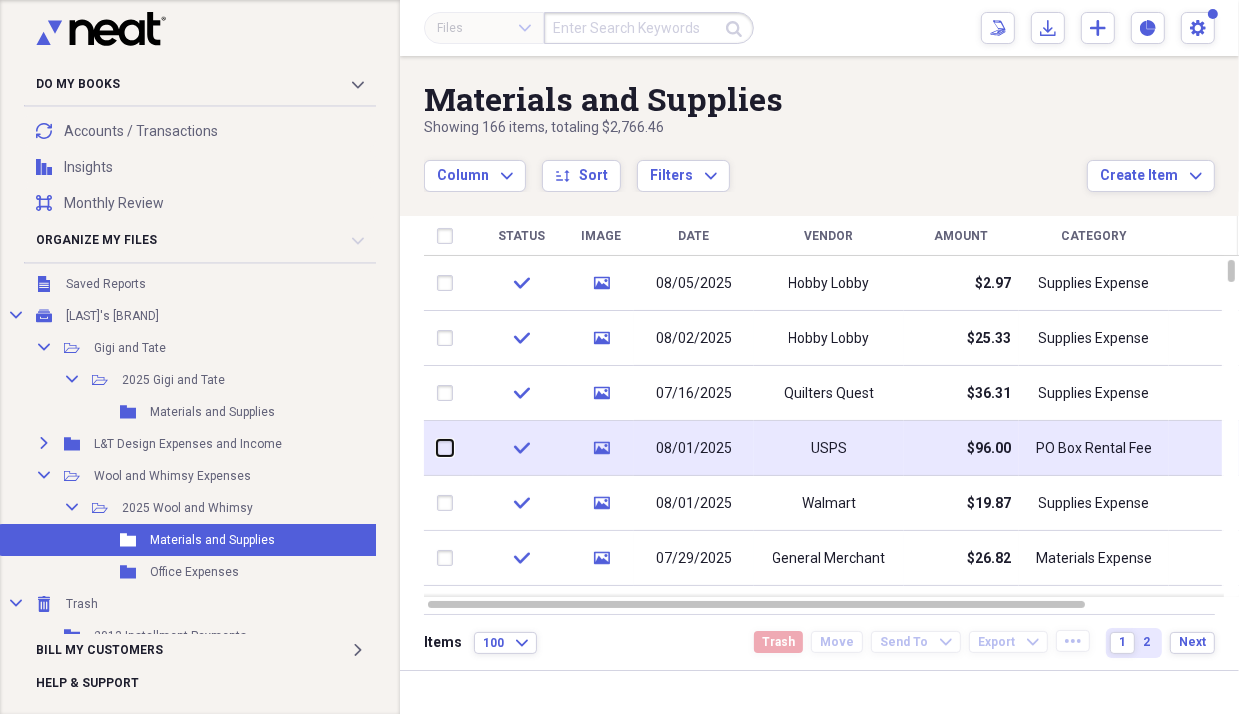 click at bounding box center (437, 448) 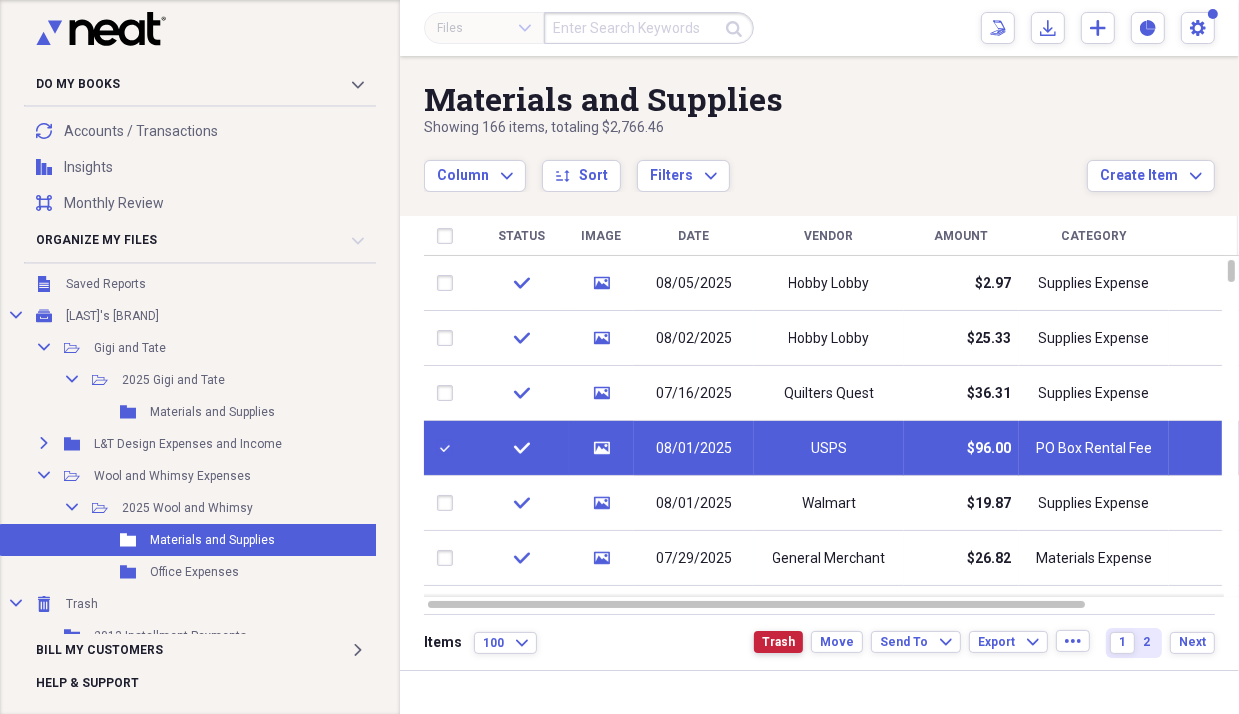 click on "Trash" at bounding box center (778, 642) 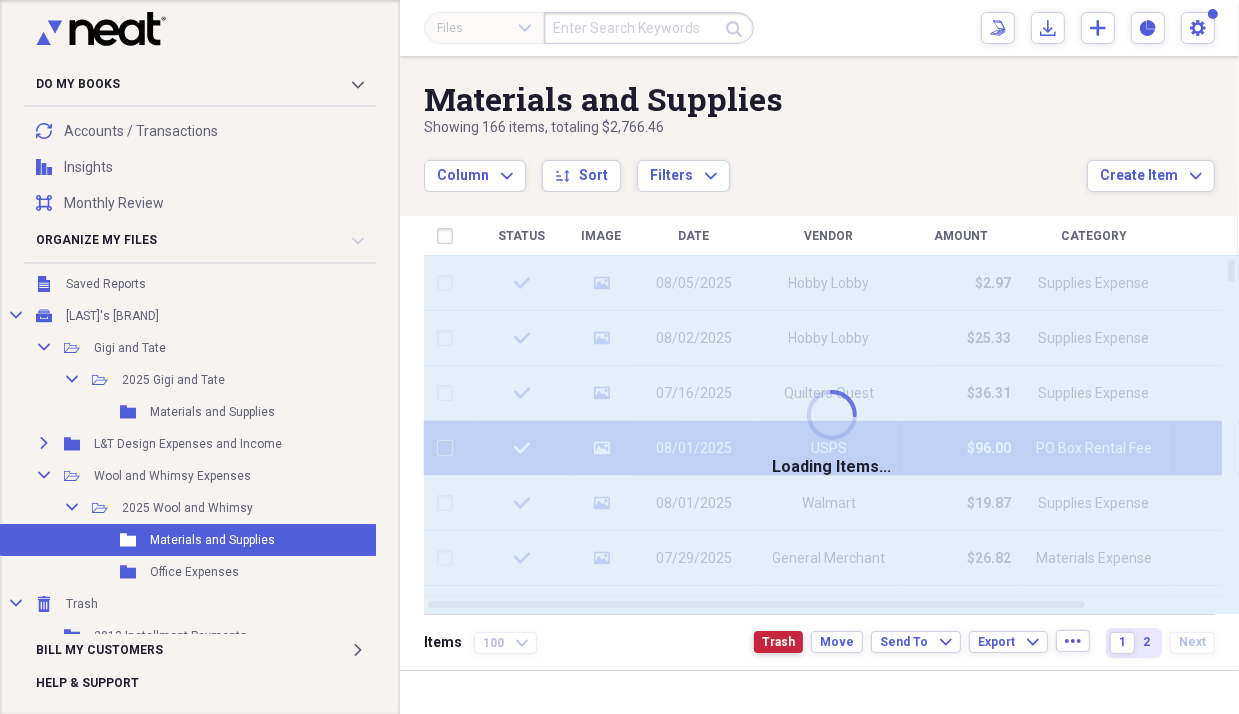 checkbox on "false" 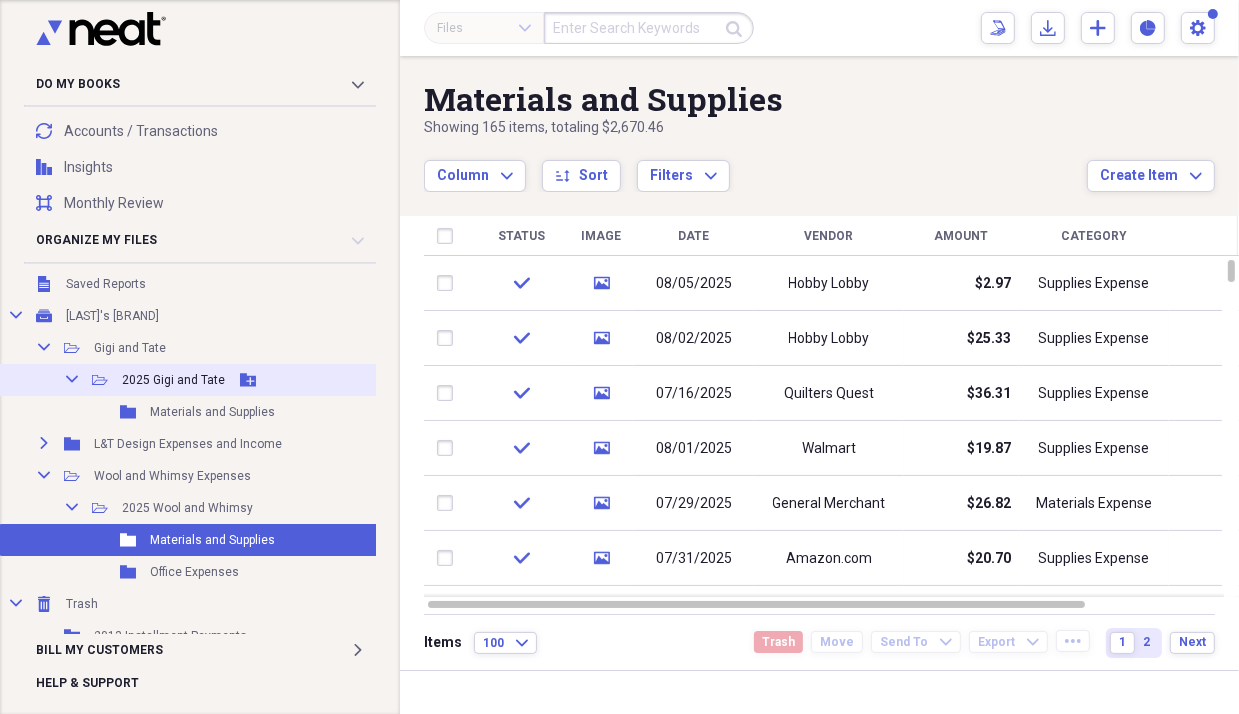 click on "2025 Gigi and Tate" at bounding box center [173, 380] 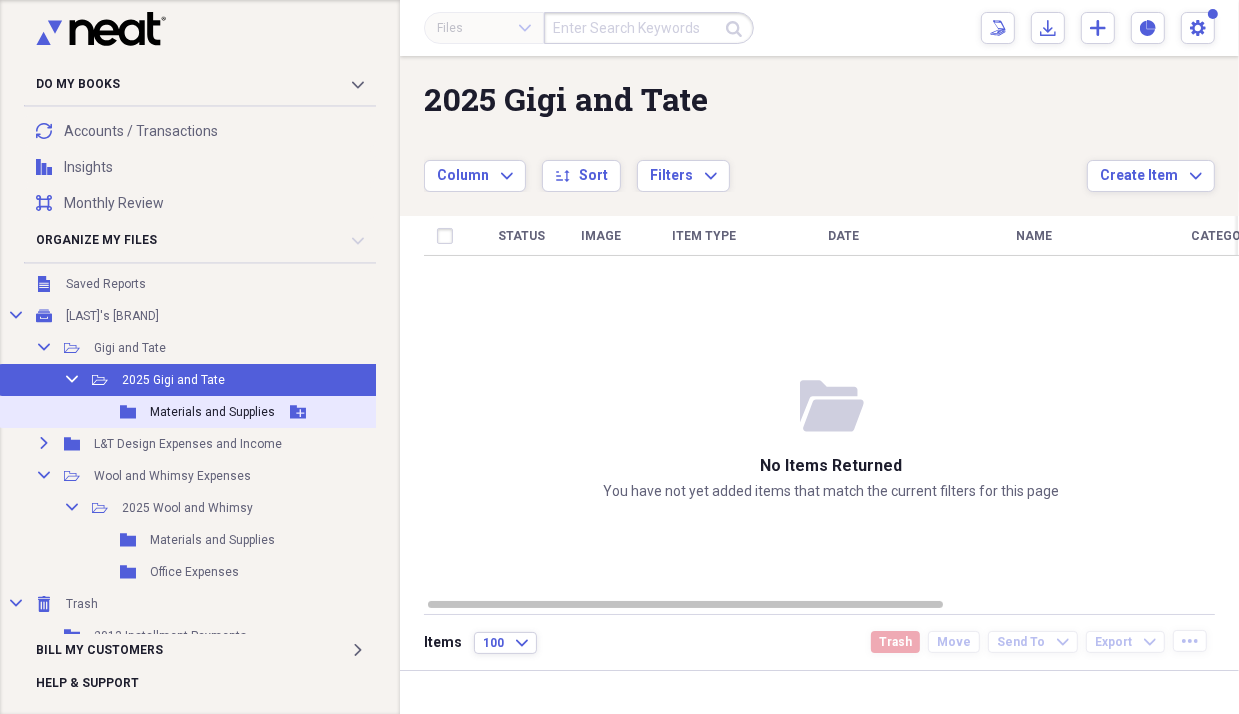 click on "Materials and Supplies" at bounding box center (212, 412) 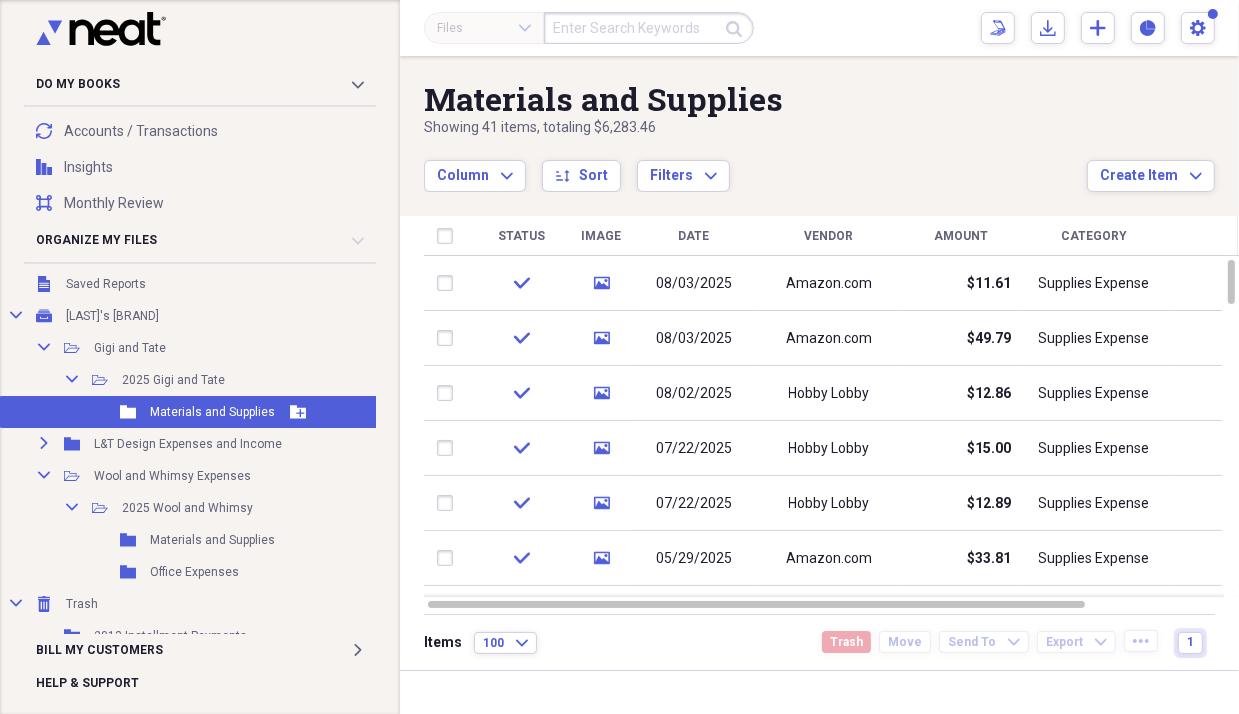 scroll, scrollTop: 0, scrollLeft: 0, axis: both 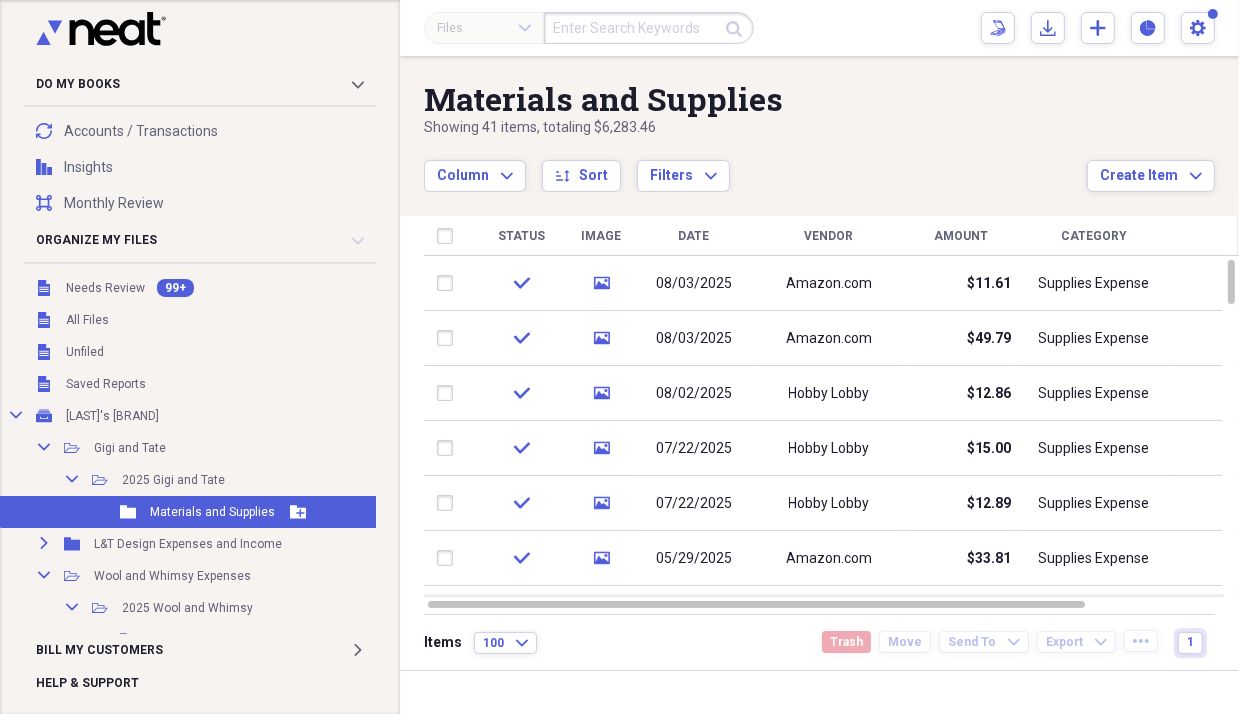 click on "Materials and Supplies" at bounding box center (212, 512) 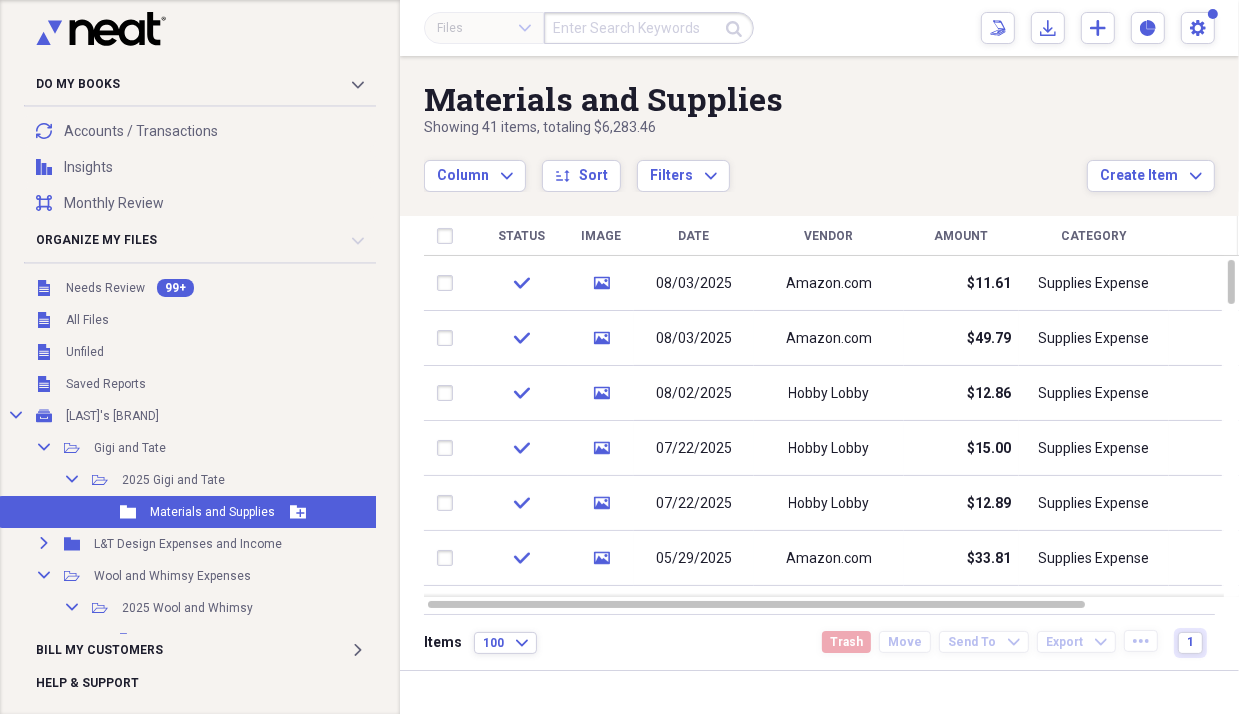 click on "Materials and Supplies" at bounding box center [212, 512] 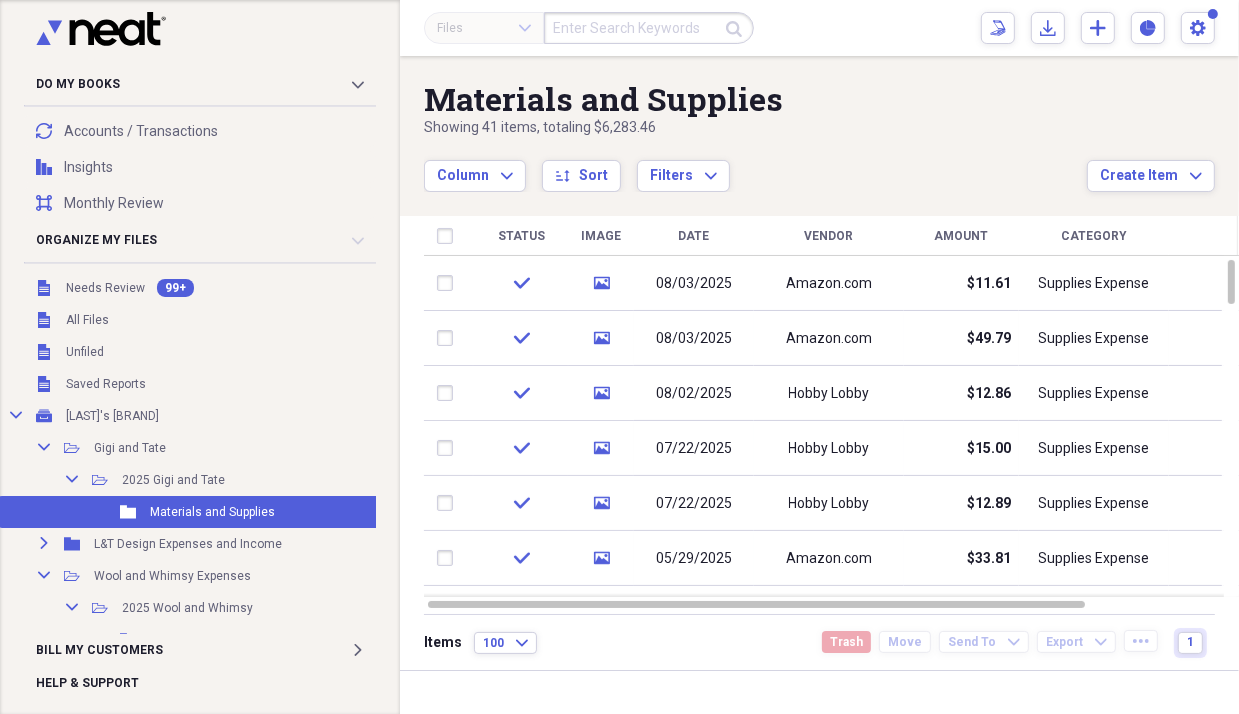 click on "Materials and Supplies" at bounding box center (755, 99) 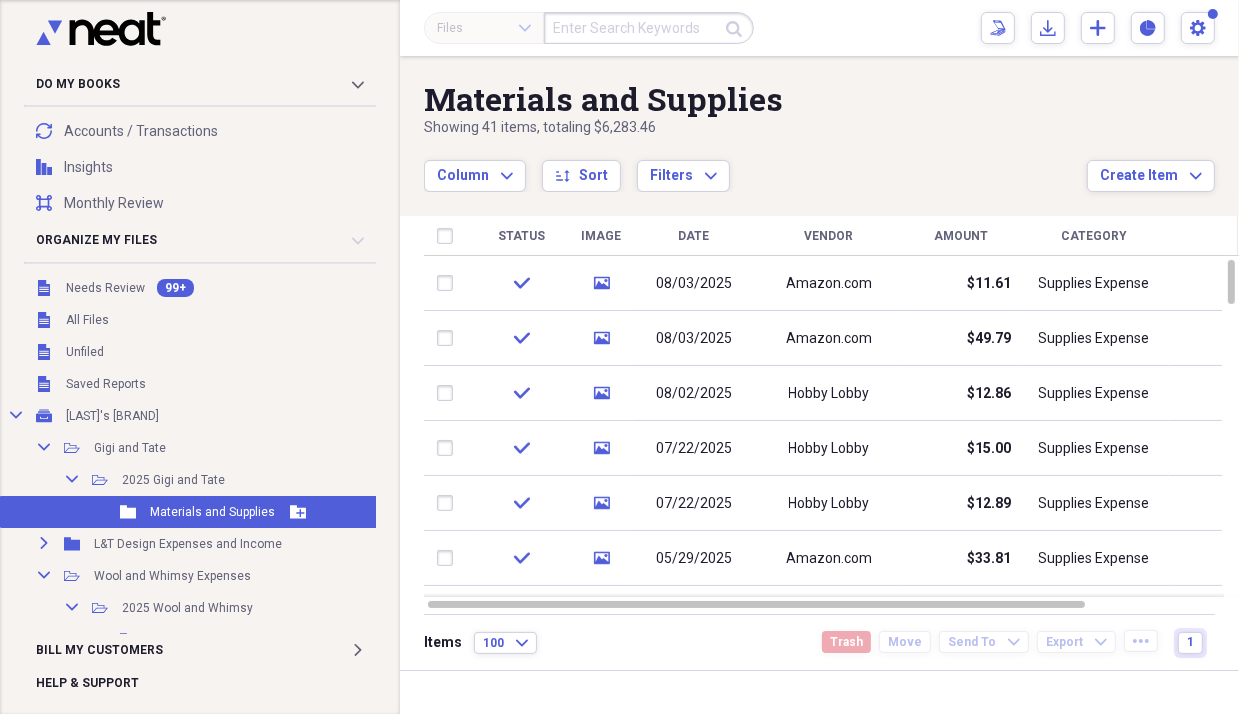 click on "Materials and Supplies" at bounding box center (212, 512) 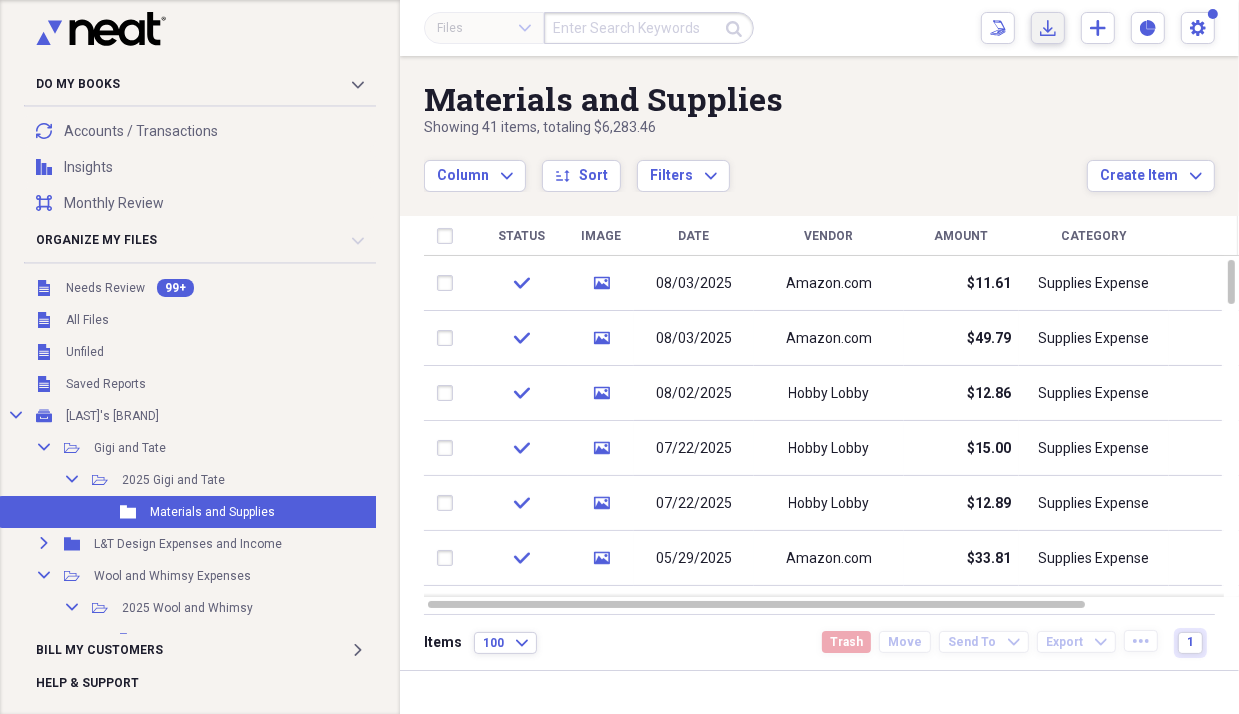click 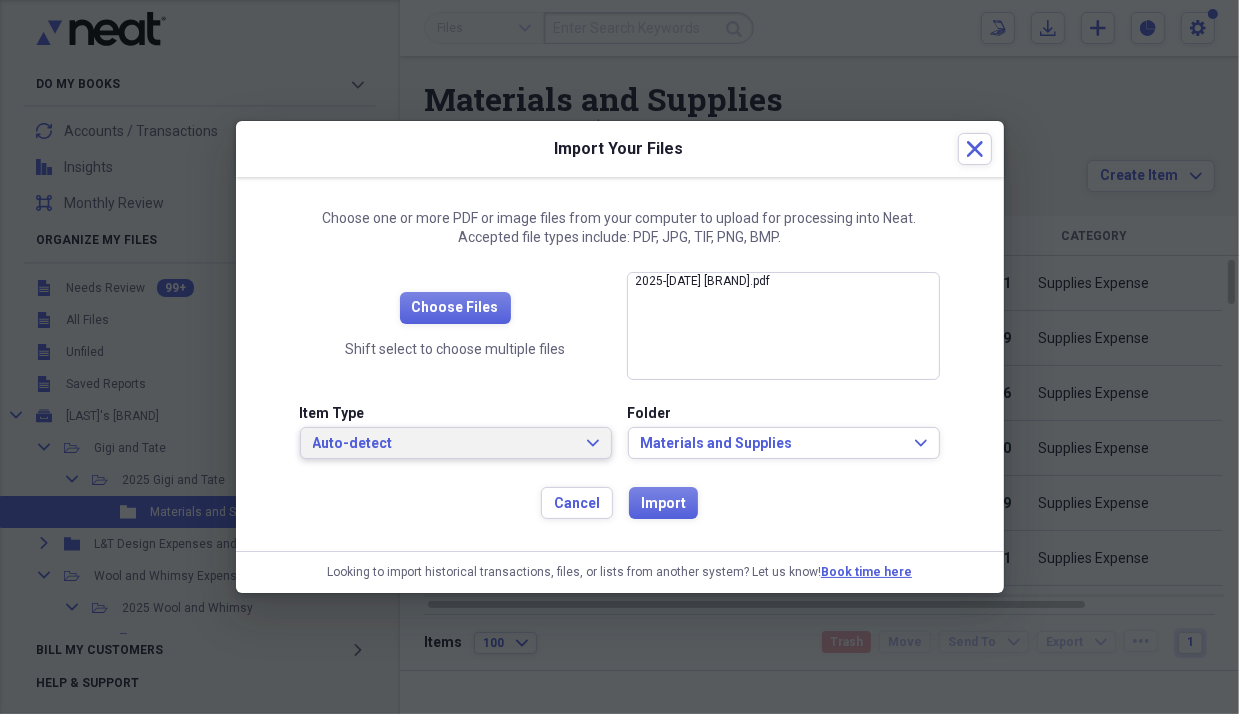 click on "Auto-detect" at bounding box center [444, 444] 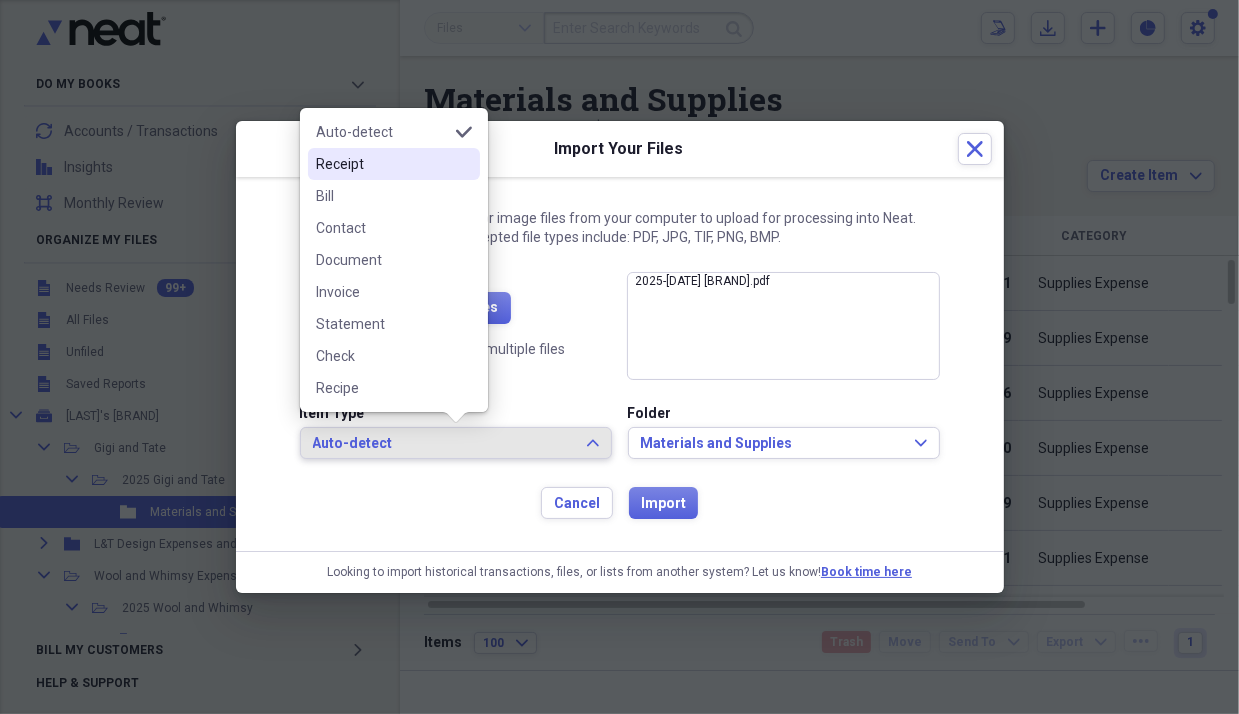 click on "Receipt" at bounding box center (382, 164) 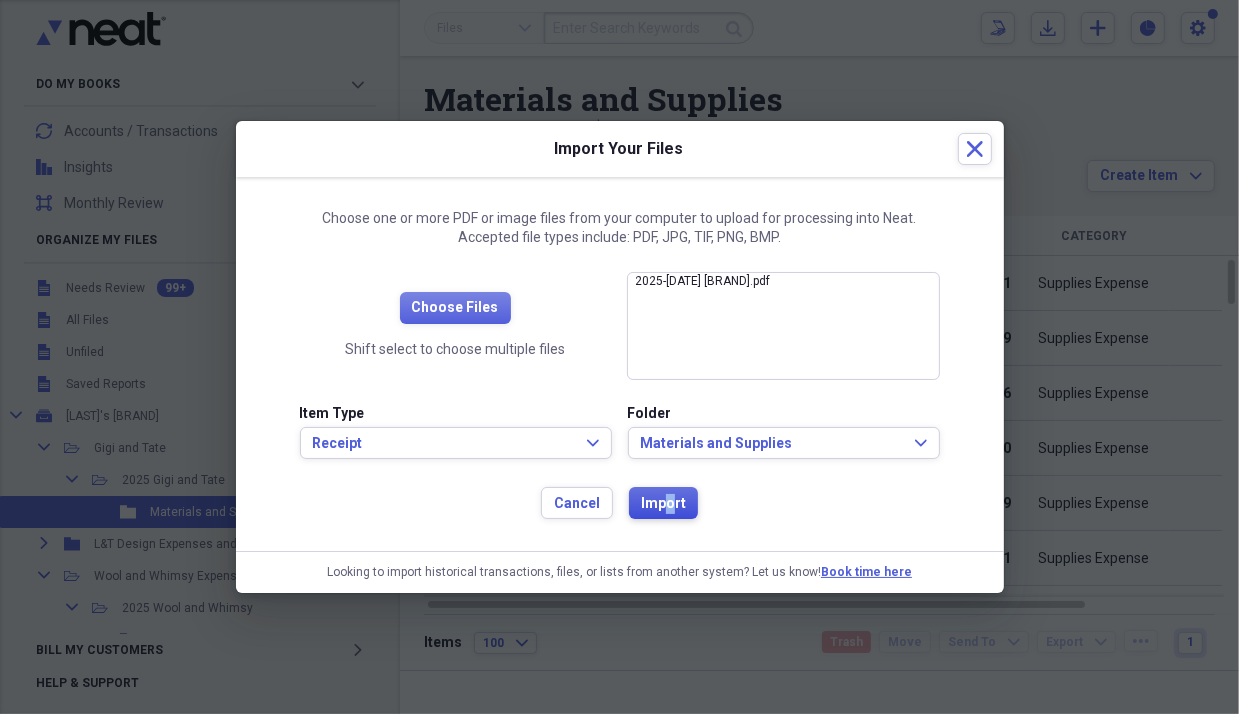 click on "Import" at bounding box center (663, 504) 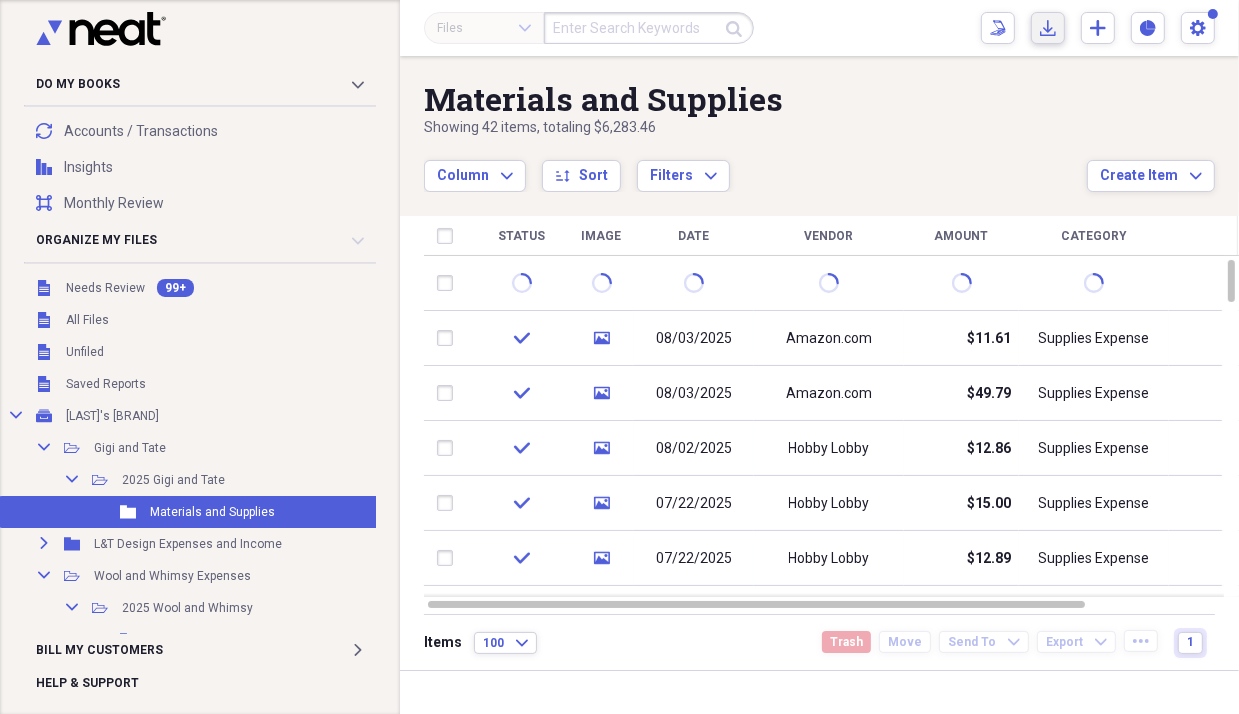 type 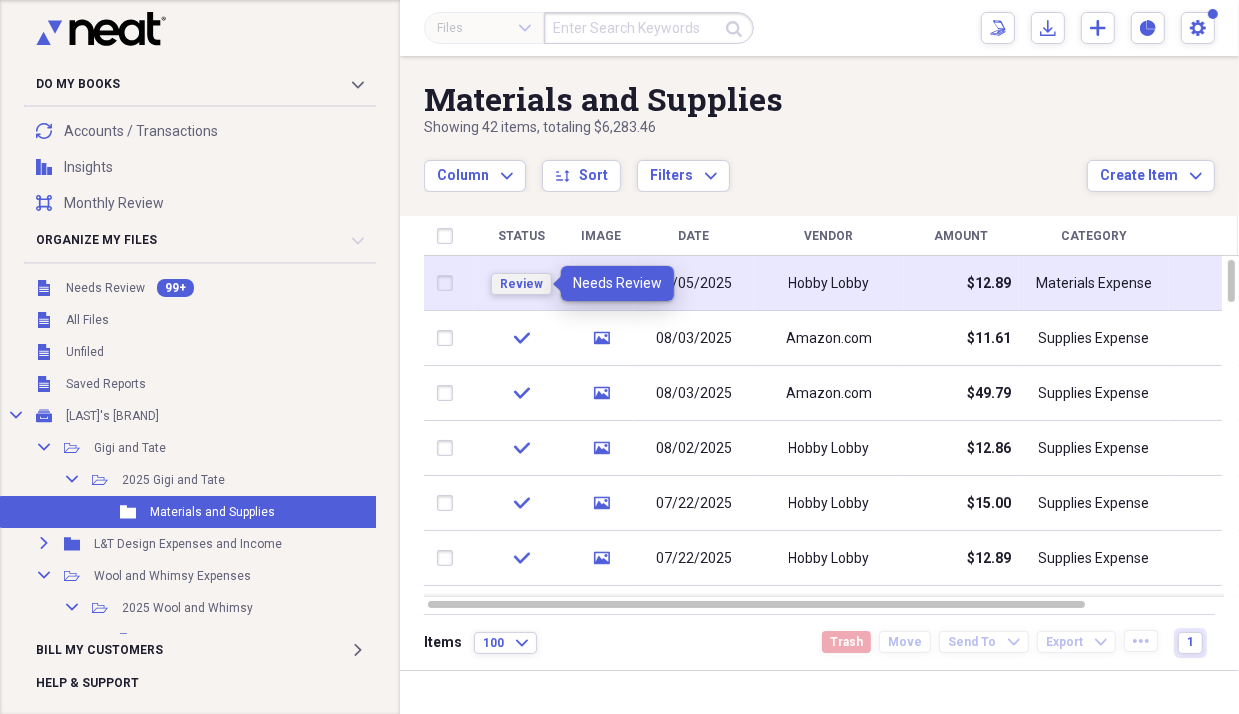 click on "Review" at bounding box center (521, 284) 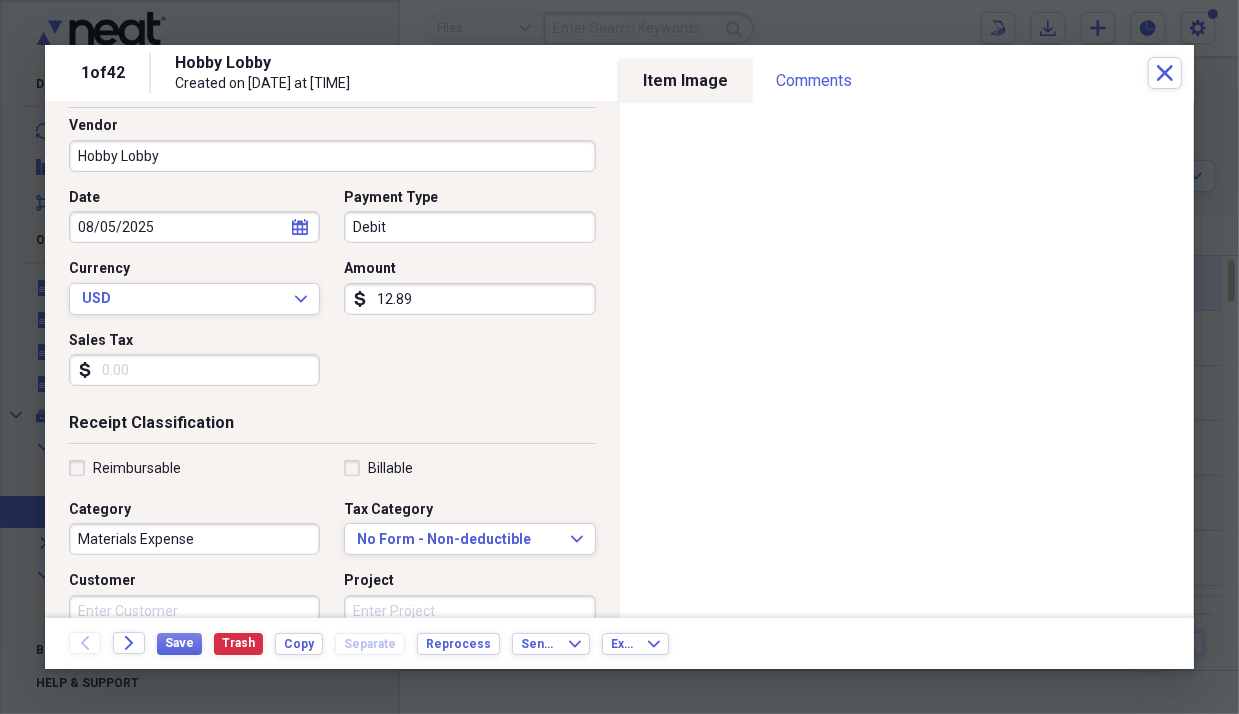 scroll, scrollTop: 300, scrollLeft: 0, axis: vertical 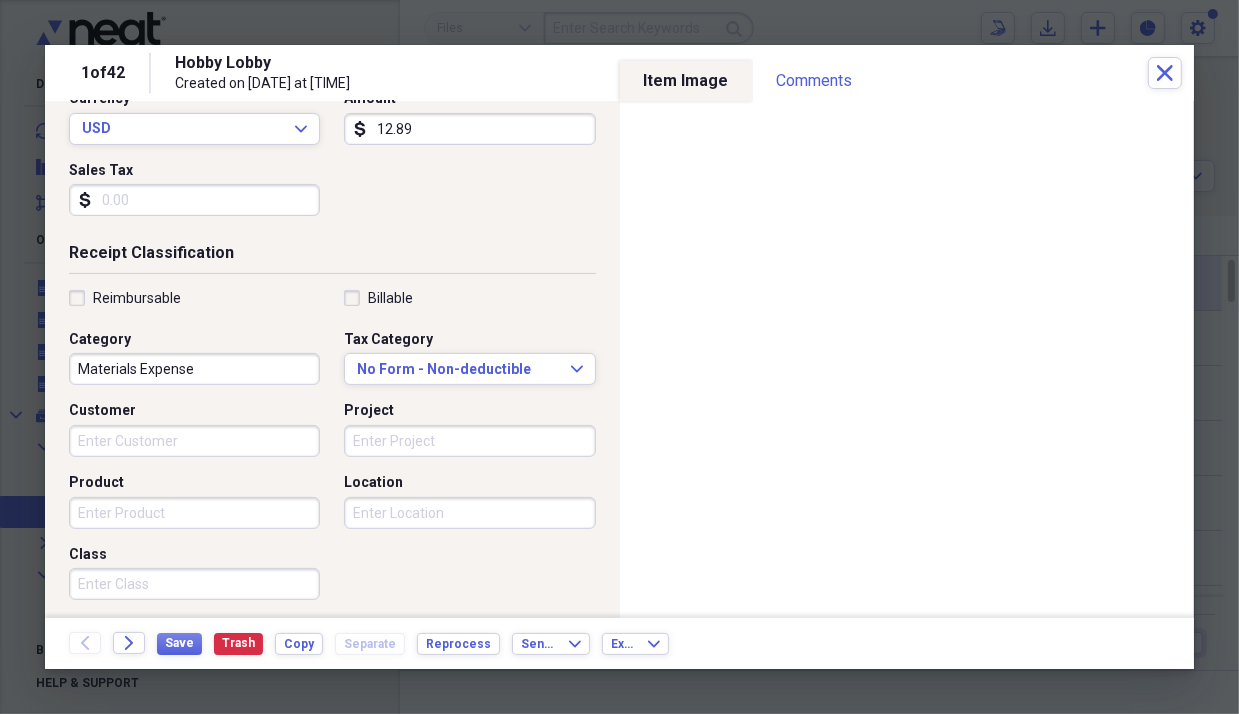 click on "Materials Expense" at bounding box center (194, 369) 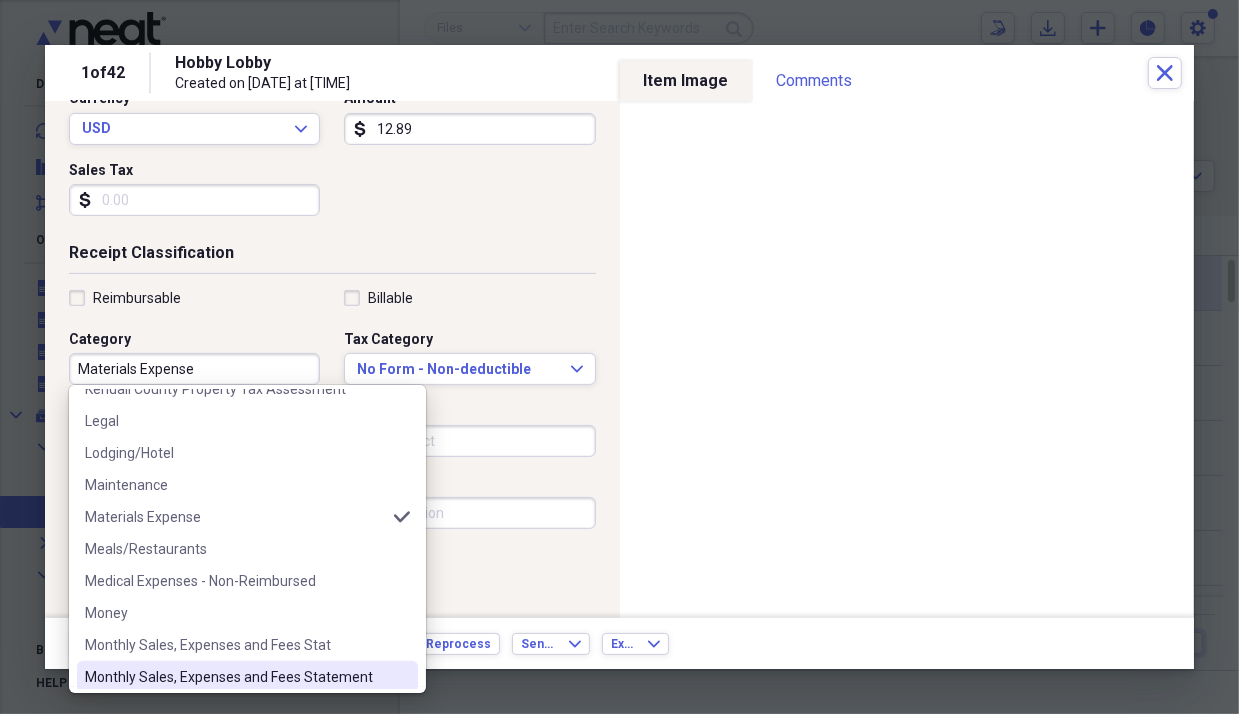 scroll, scrollTop: 1400, scrollLeft: 0, axis: vertical 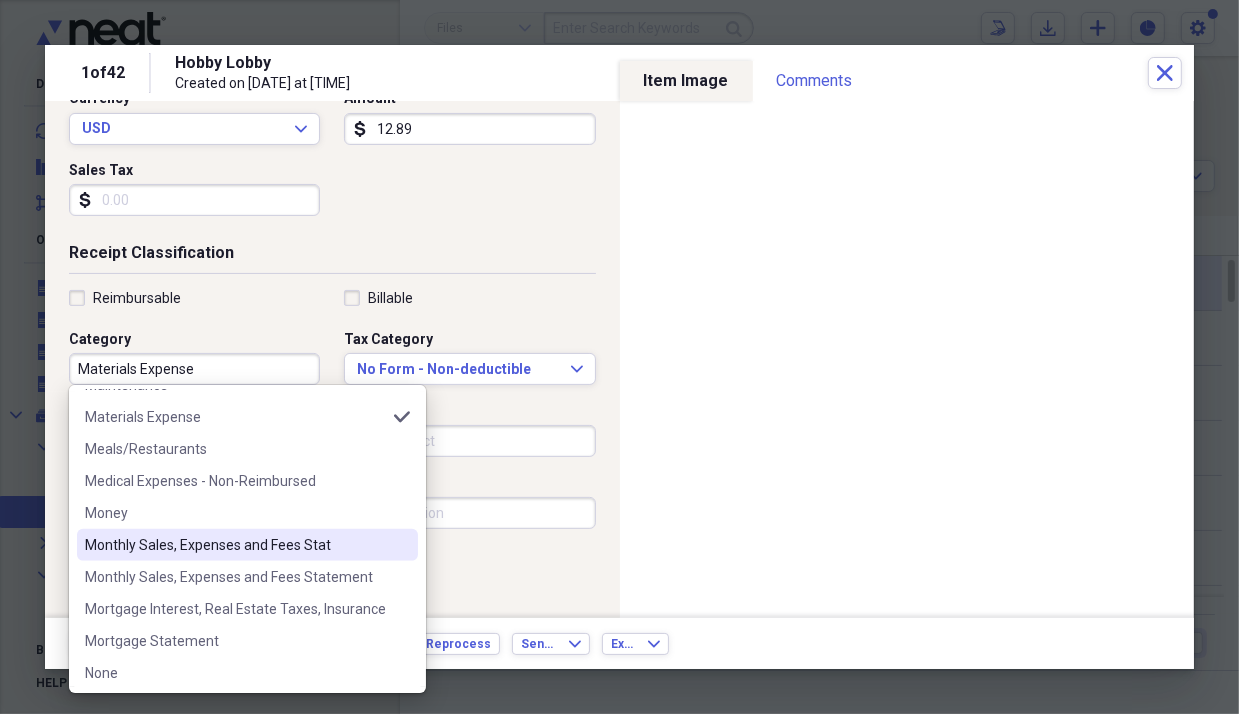 drag, startPoint x: 172, startPoint y: 425, endPoint x: 184, endPoint y: 535, distance: 110.65261 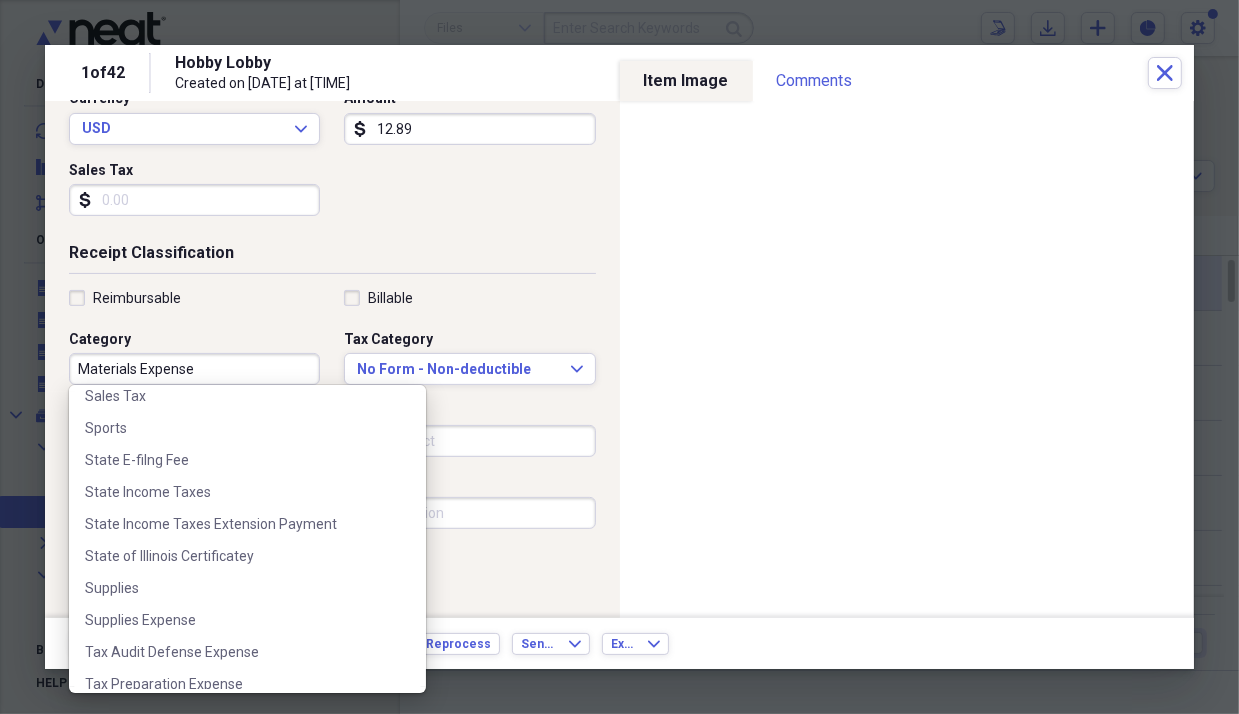 scroll, scrollTop: 2100, scrollLeft: 0, axis: vertical 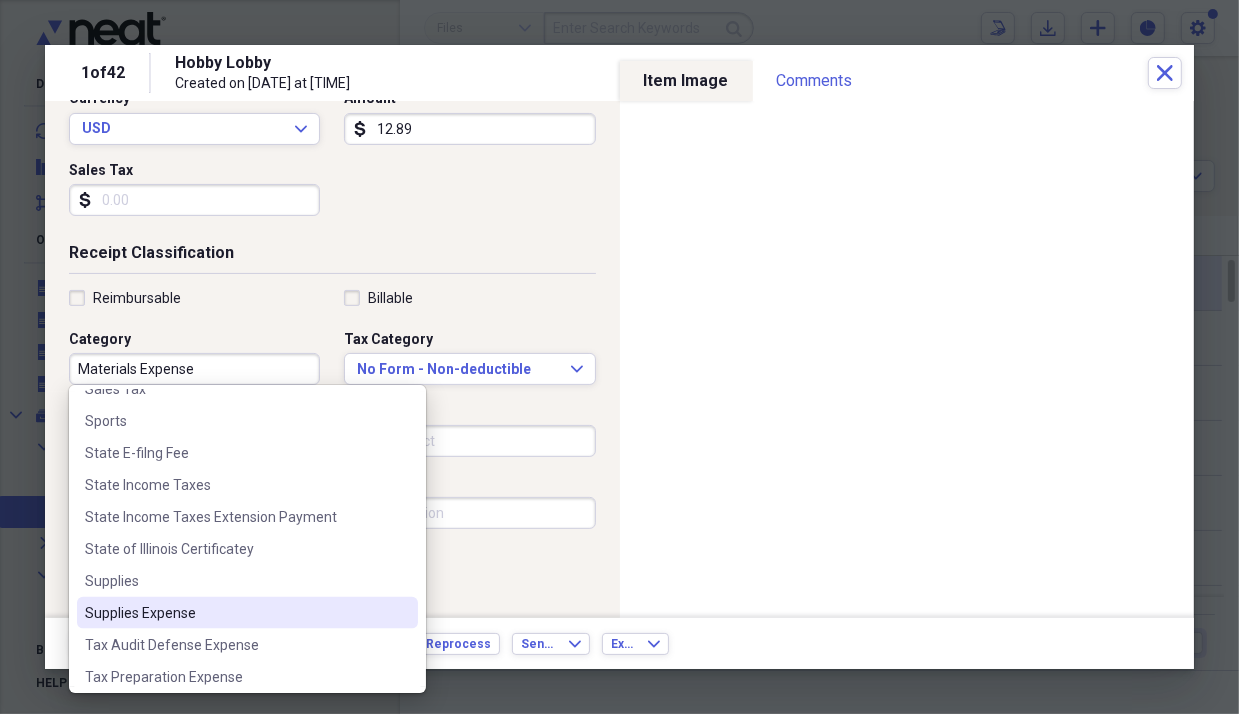 click on "Supplies Expense" at bounding box center (235, 613) 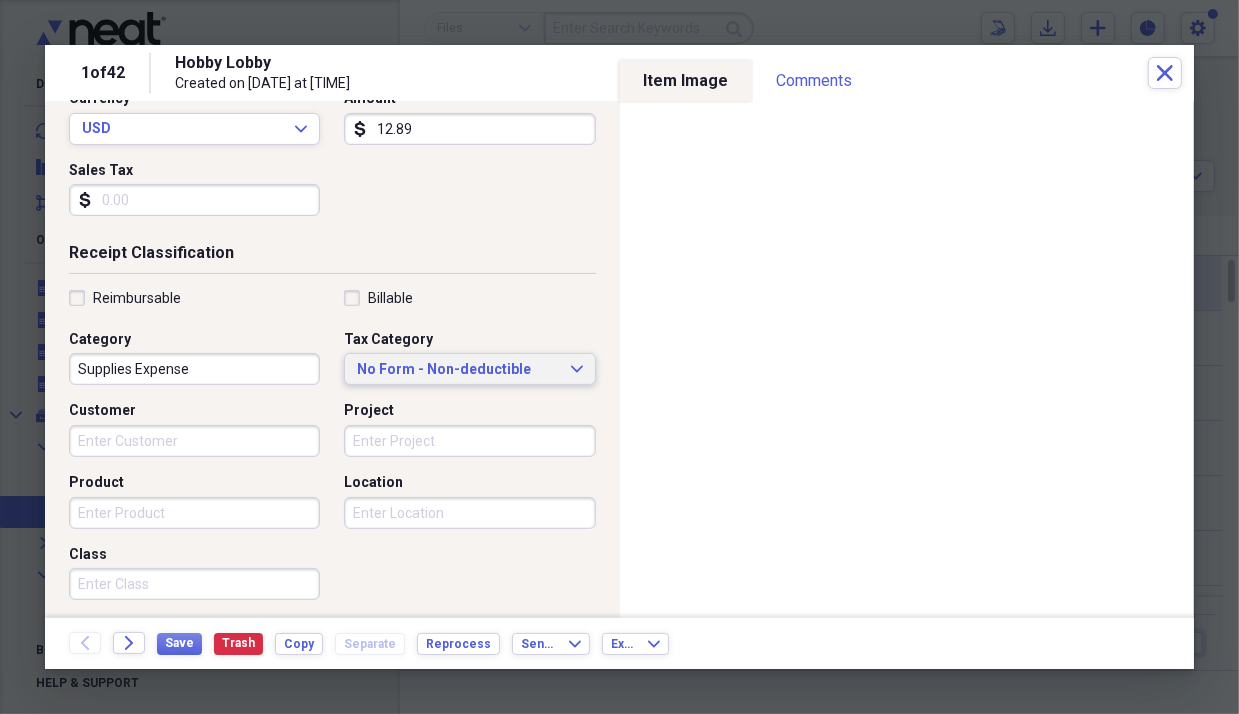 click on "No Form - Non-deductible" at bounding box center [457, 370] 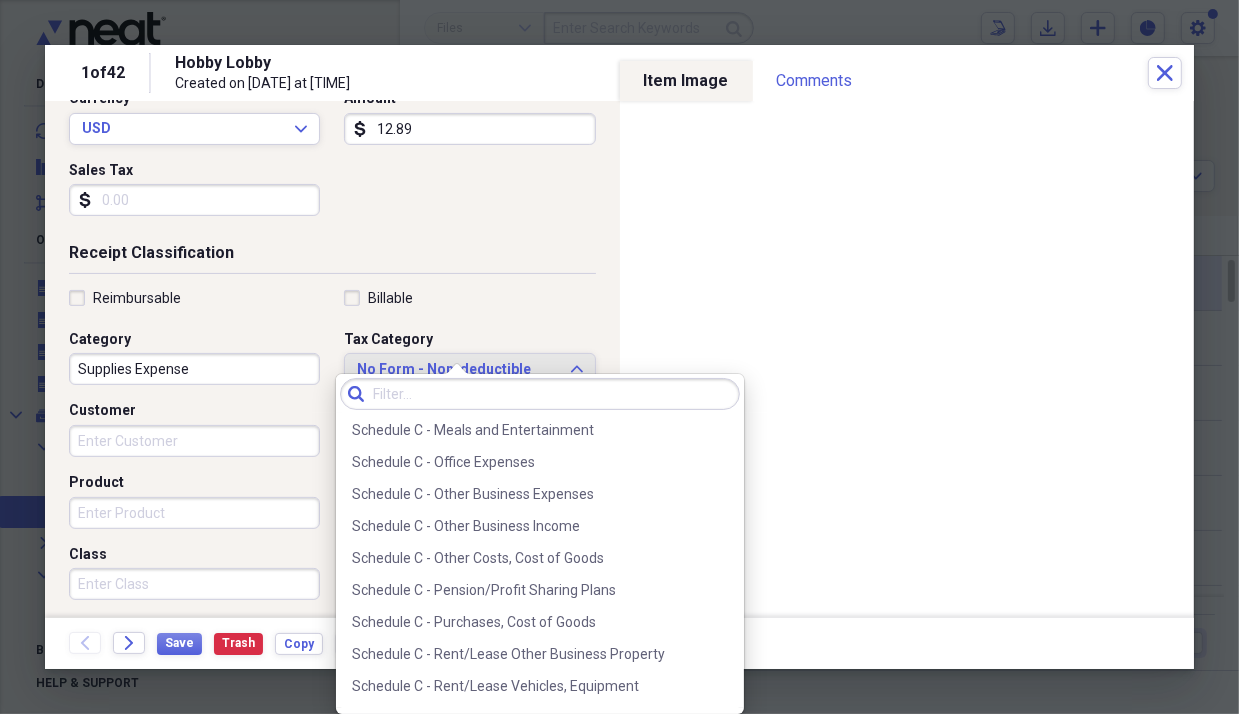 scroll, scrollTop: 3900, scrollLeft: 0, axis: vertical 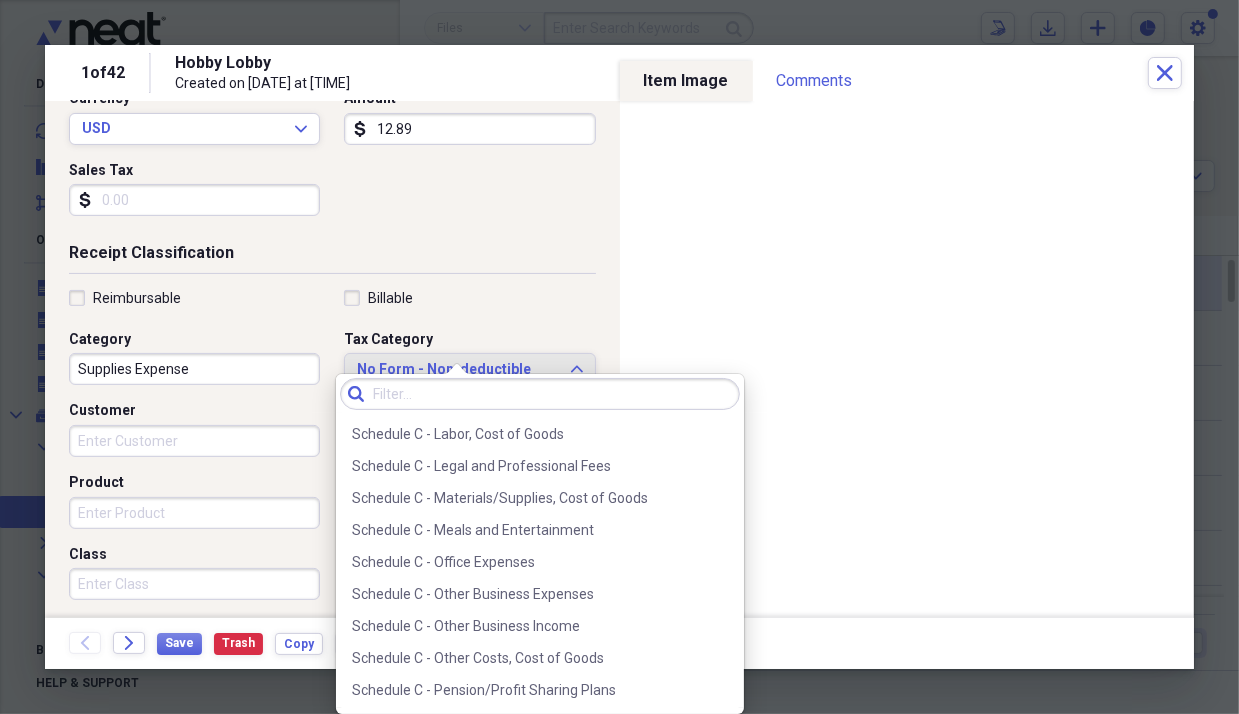 click on "Schedule C - Materials/Supplies, Cost of Goods" at bounding box center (528, 498) 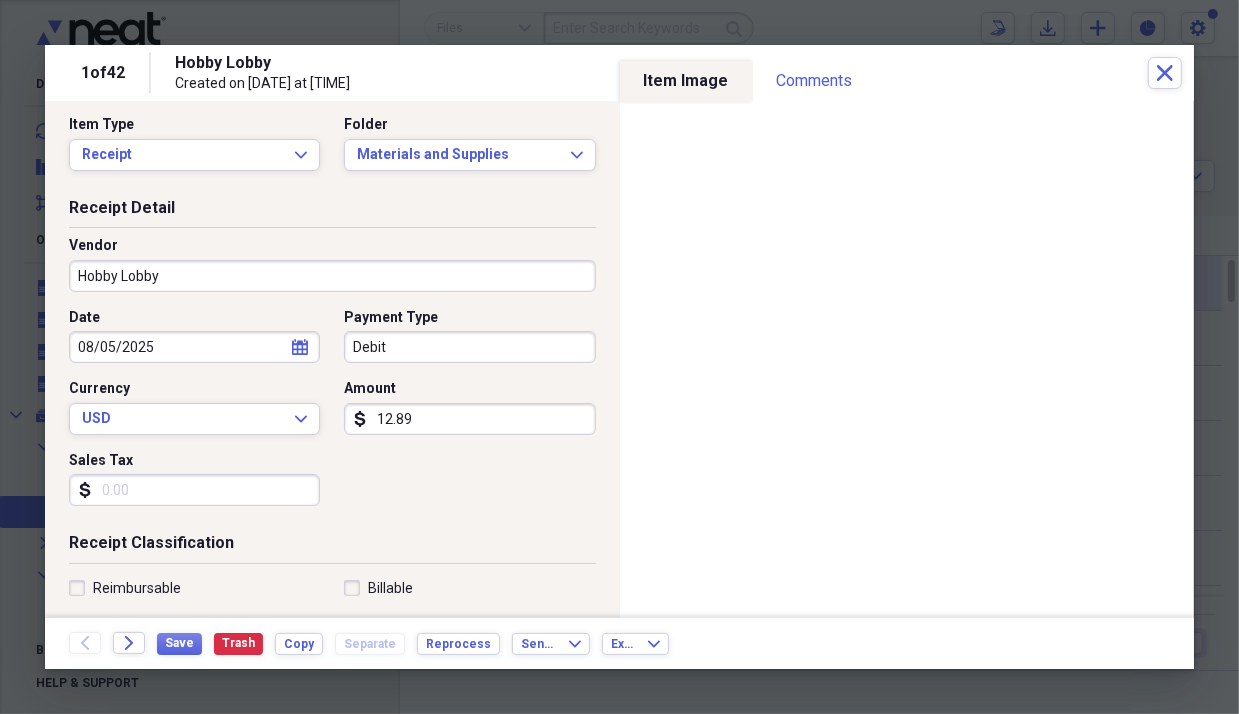 scroll, scrollTop: 0, scrollLeft: 0, axis: both 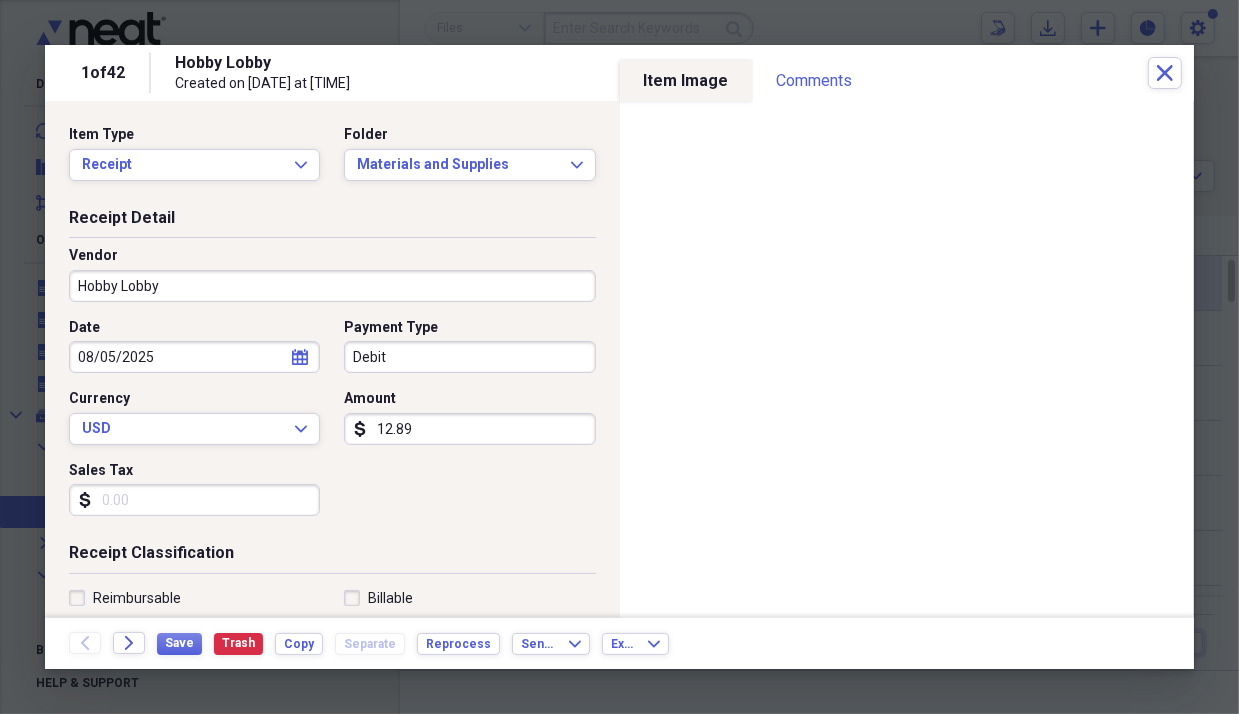 click on "Sales Tax" at bounding box center (194, 500) 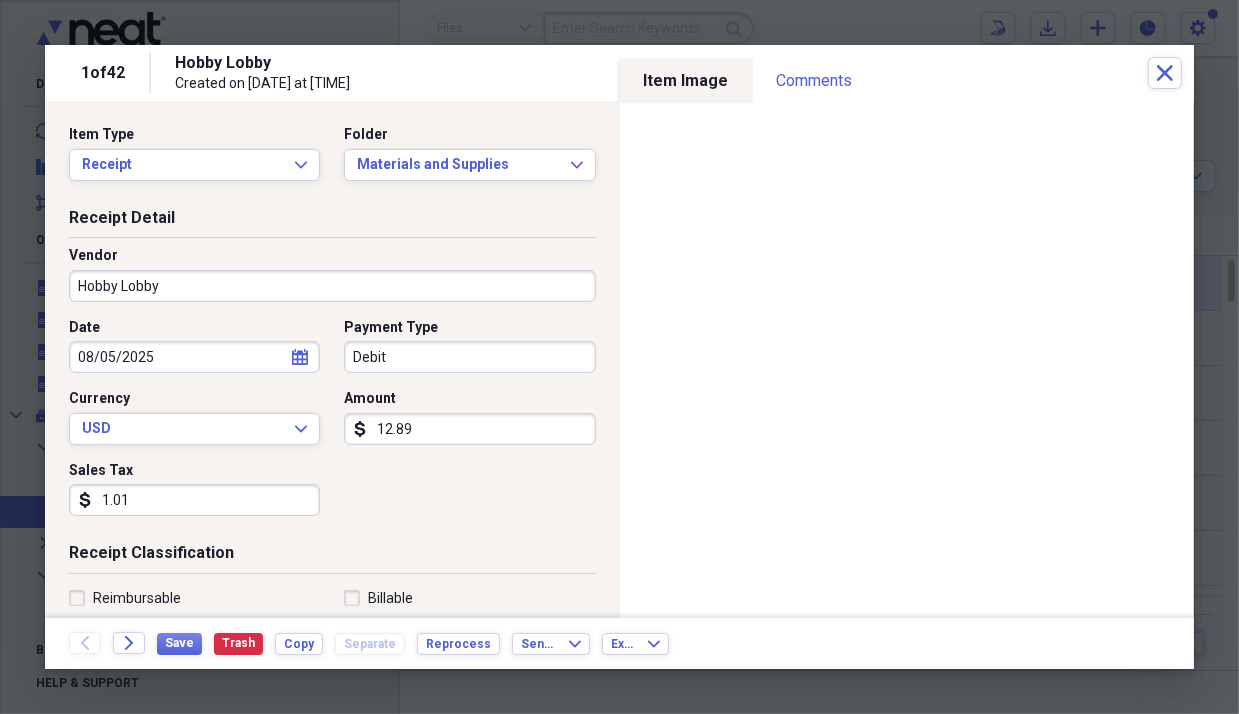 scroll, scrollTop: 0, scrollLeft: 0, axis: both 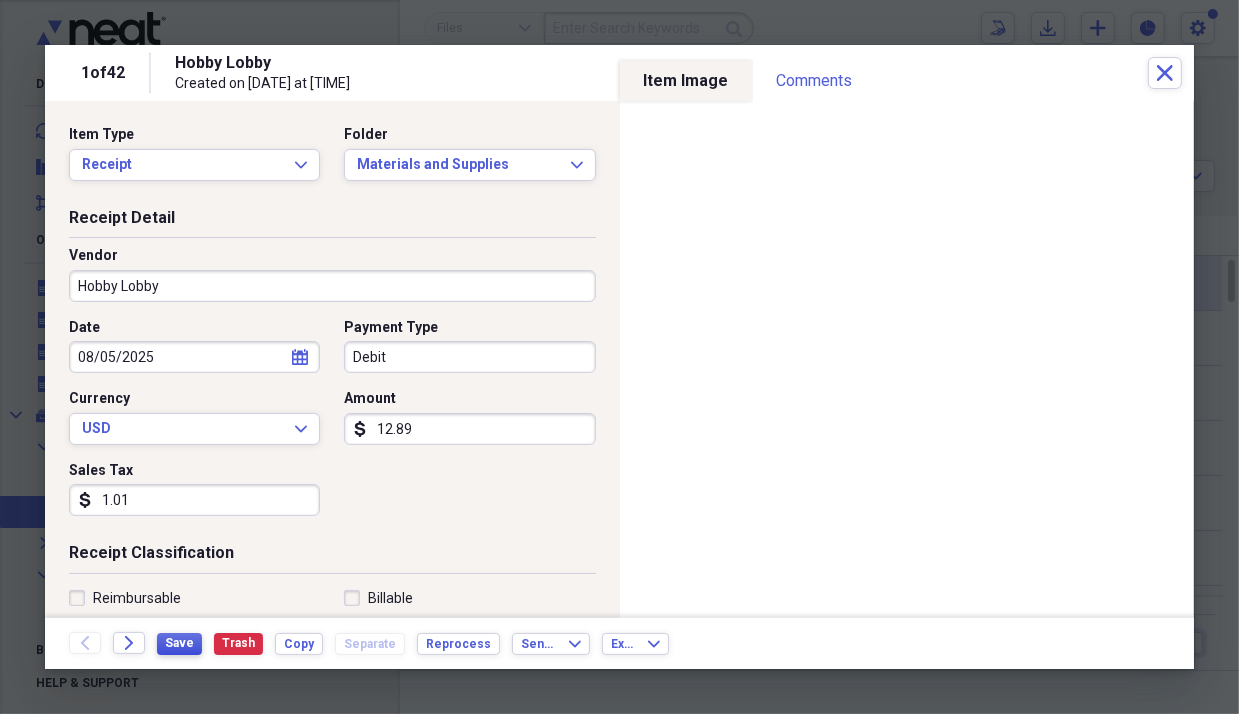 type on "1.01" 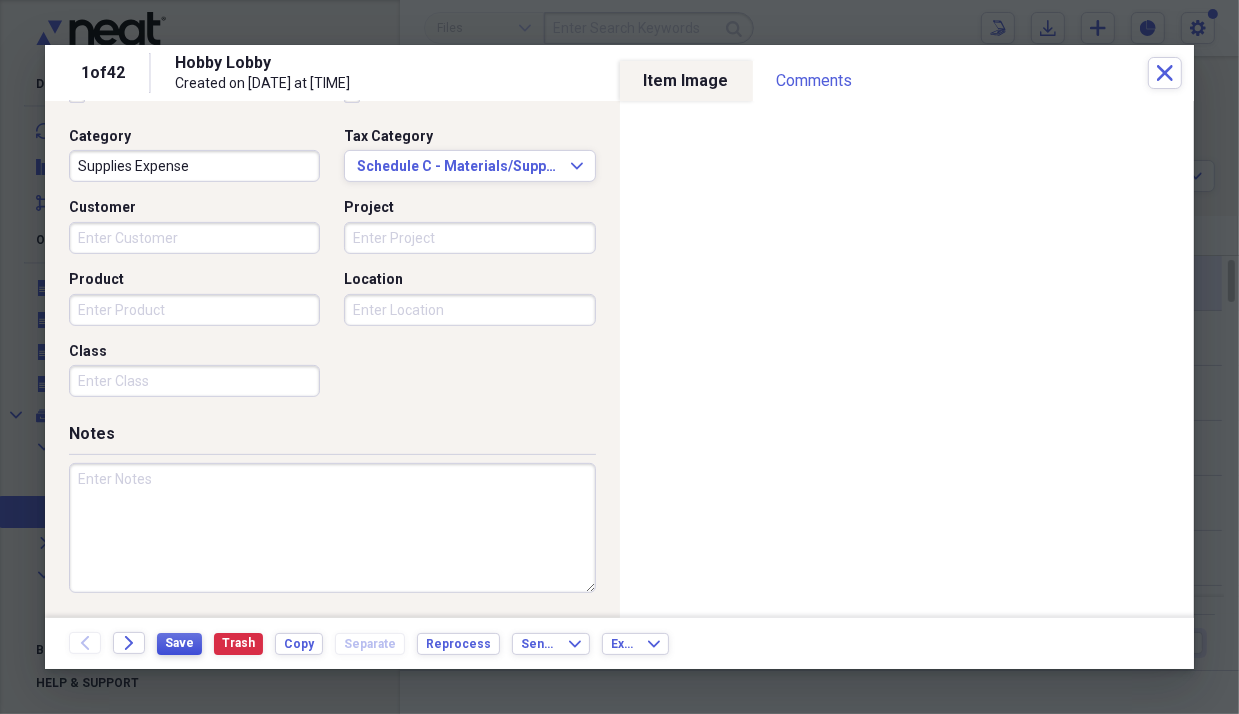scroll, scrollTop: 0, scrollLeft: 0, axis: both 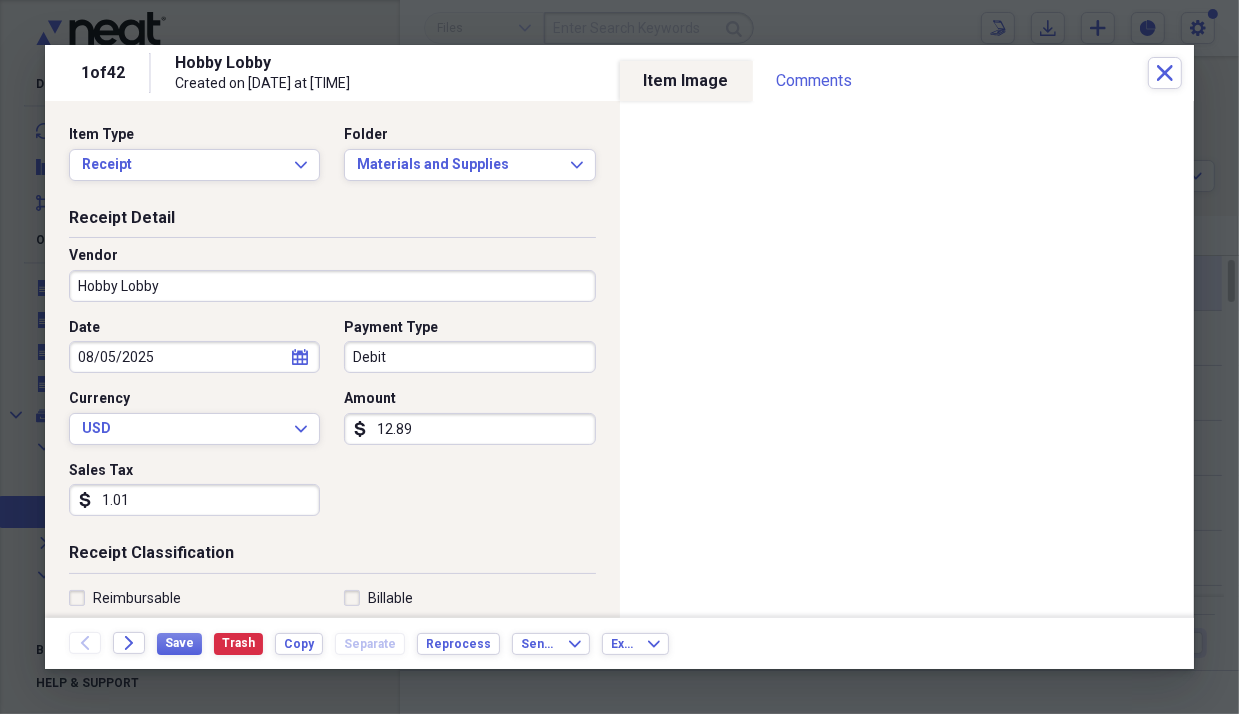 click on "Receipt Detail" at bounding box center (332, 222) 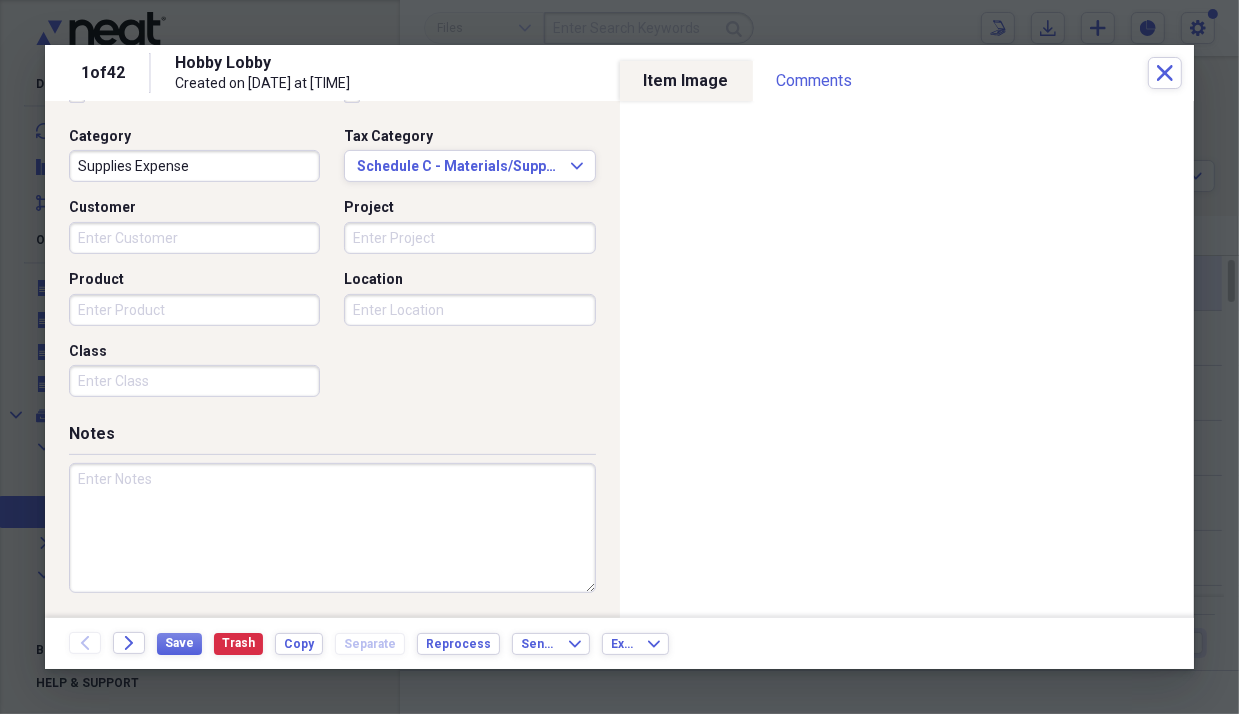 scroll, scrollTop: 0, scrollLeft: 0, axis: both 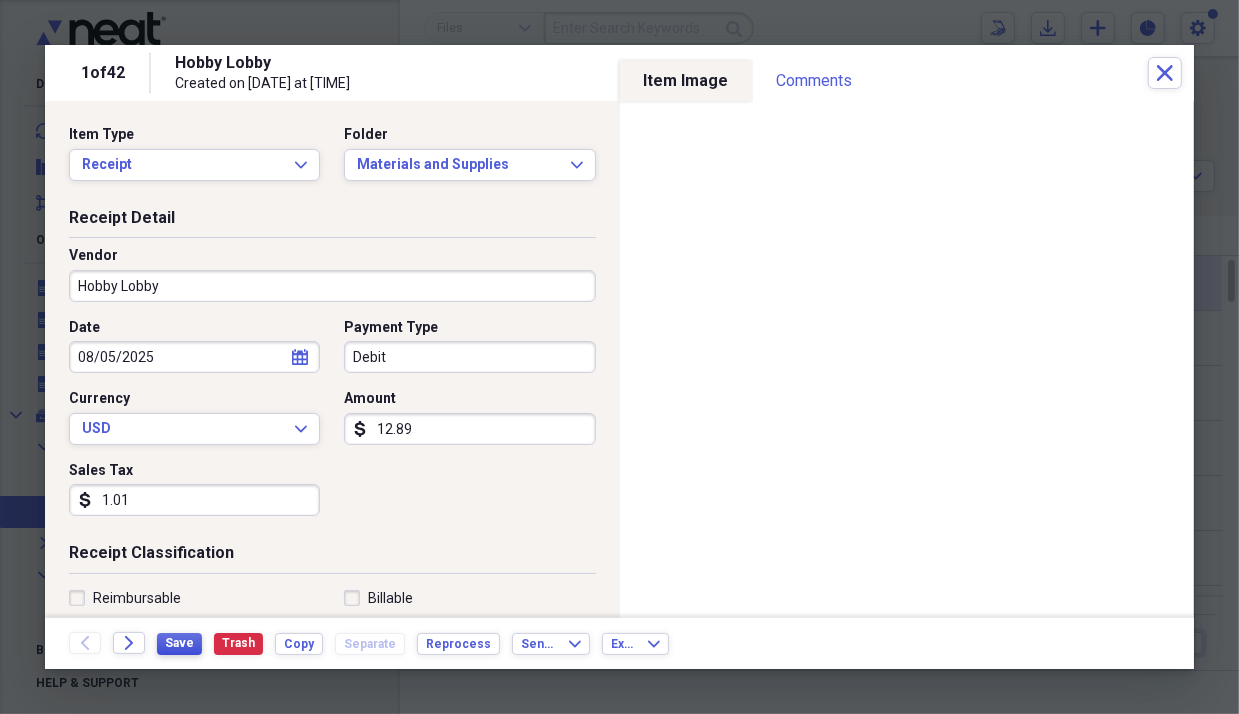click on "Save" at bounding box center [179, 643] 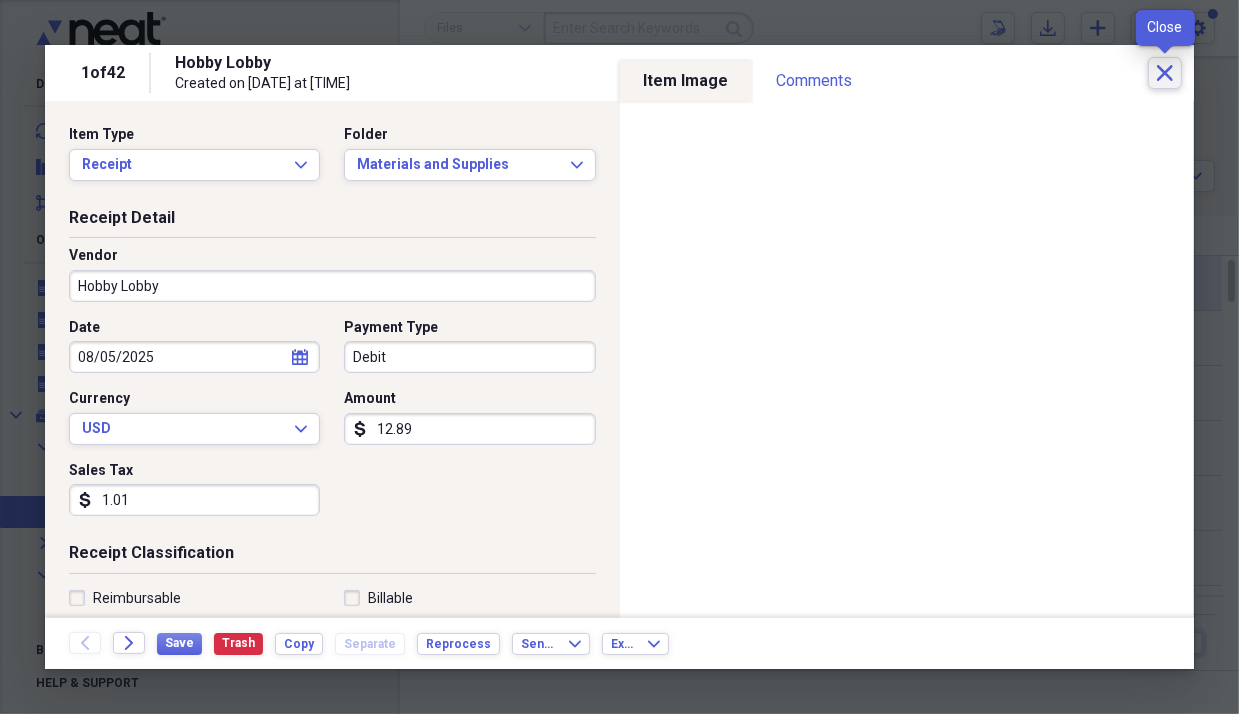 click 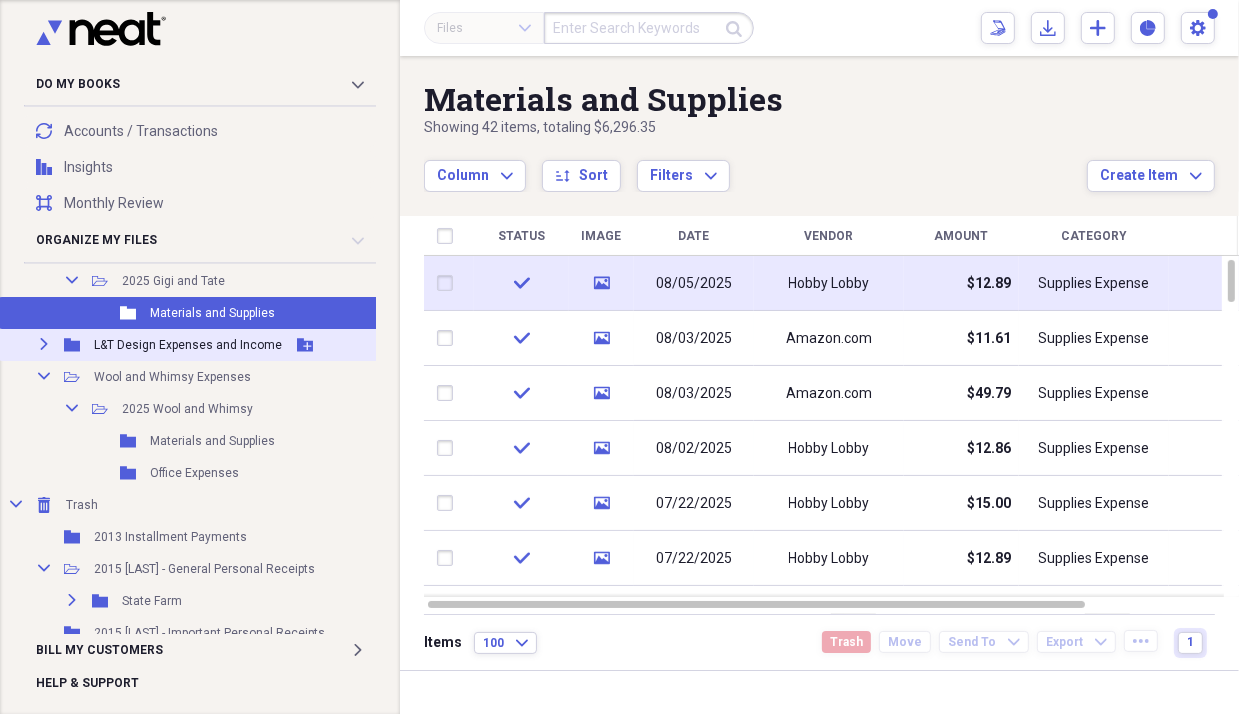 scroll, scrollTop: 200, scrollLeft: 0, axis: vertical 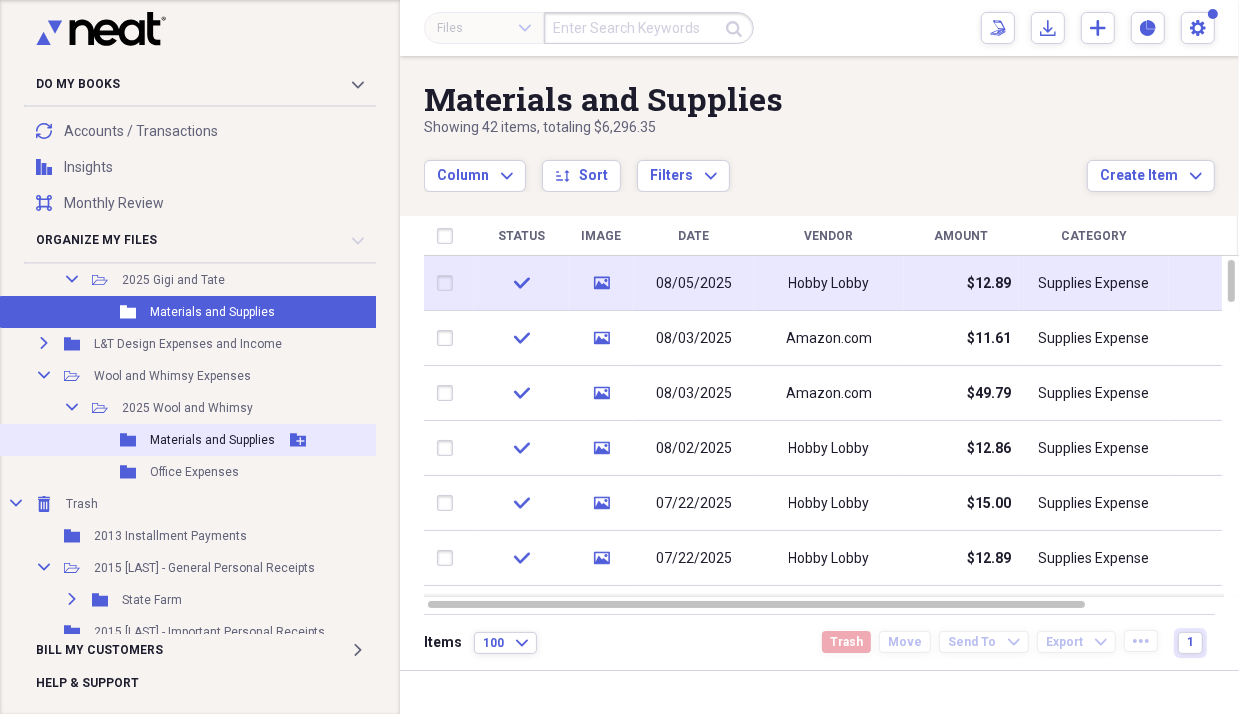 click on "Materials and Supplies" at bounding box center [212, 440] 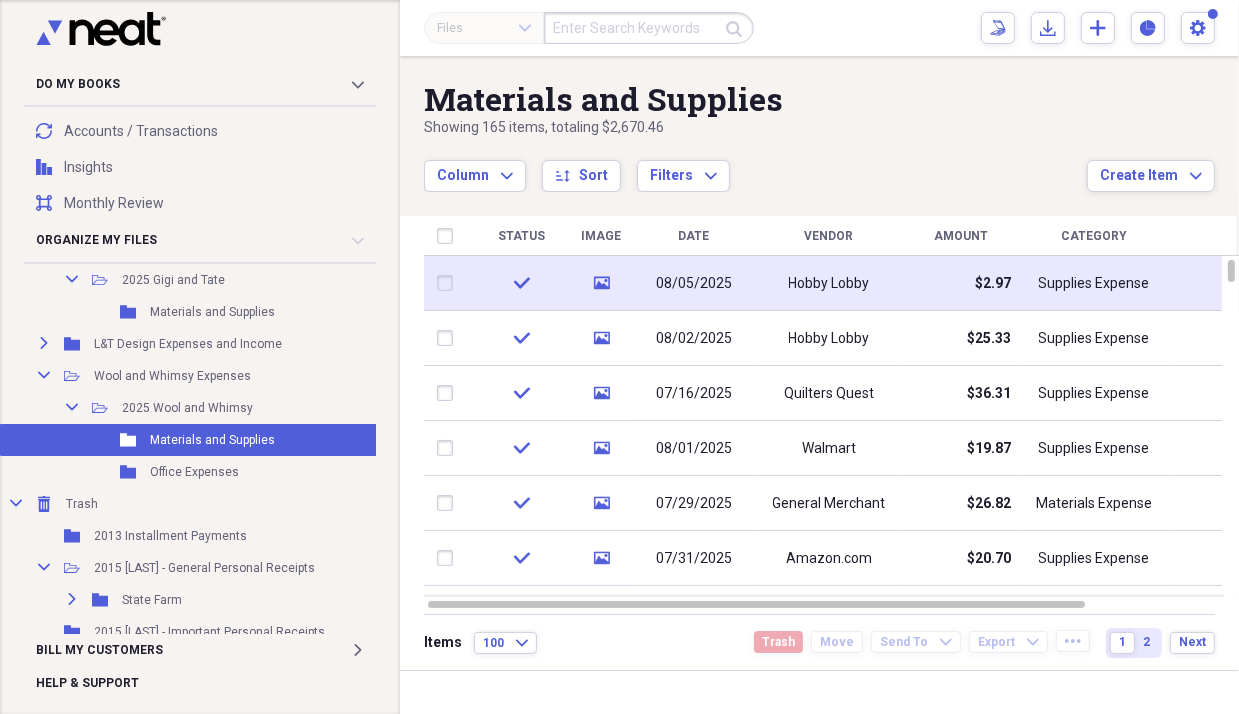 click on "08/05/2025" at bounding box center (694, 284) 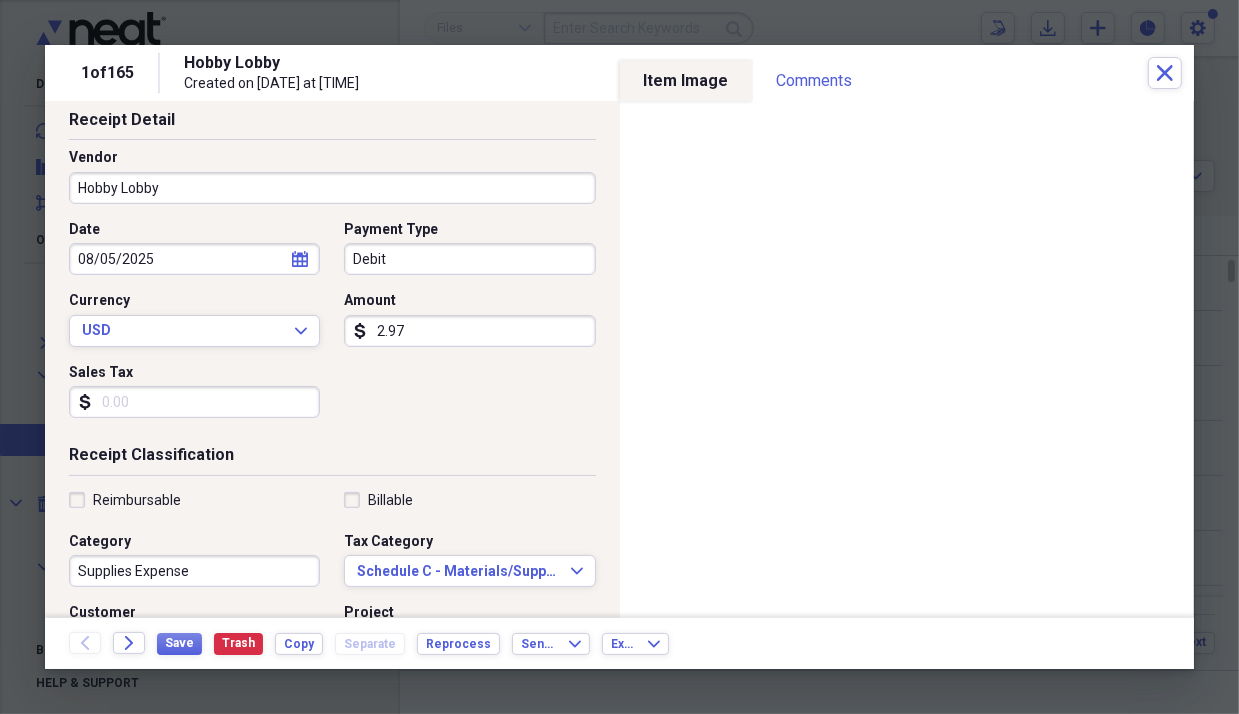 scroll, scrollTop: 0, scrollLeft: 0, axis: both 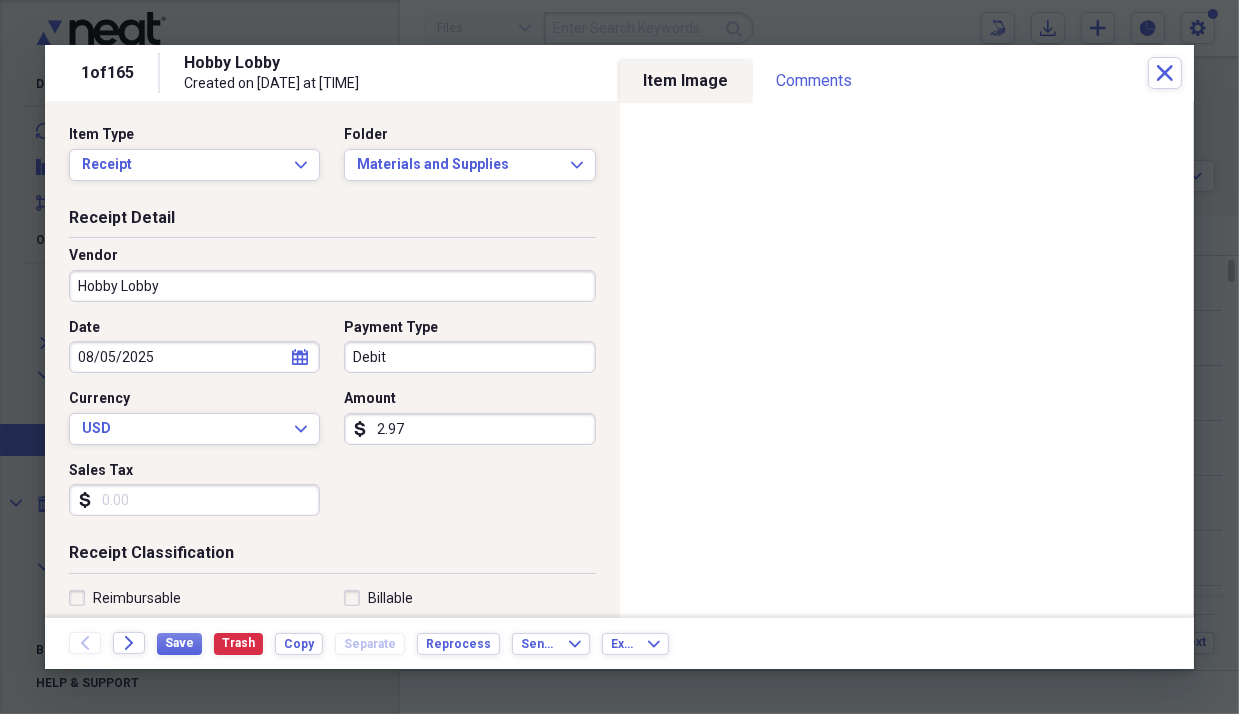 click on "Sales Tax" at bounding box center [194, 500] 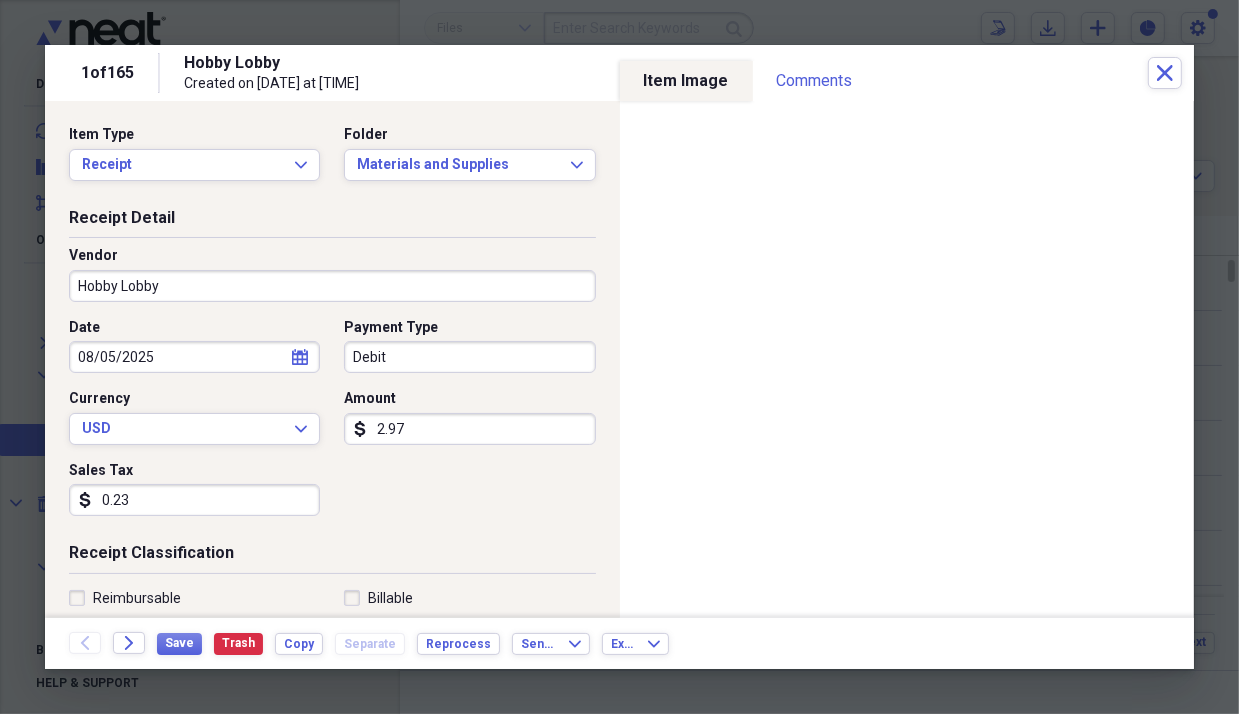 scroll, scrollTop: 503, scrollLeft: 0, axis: vertical 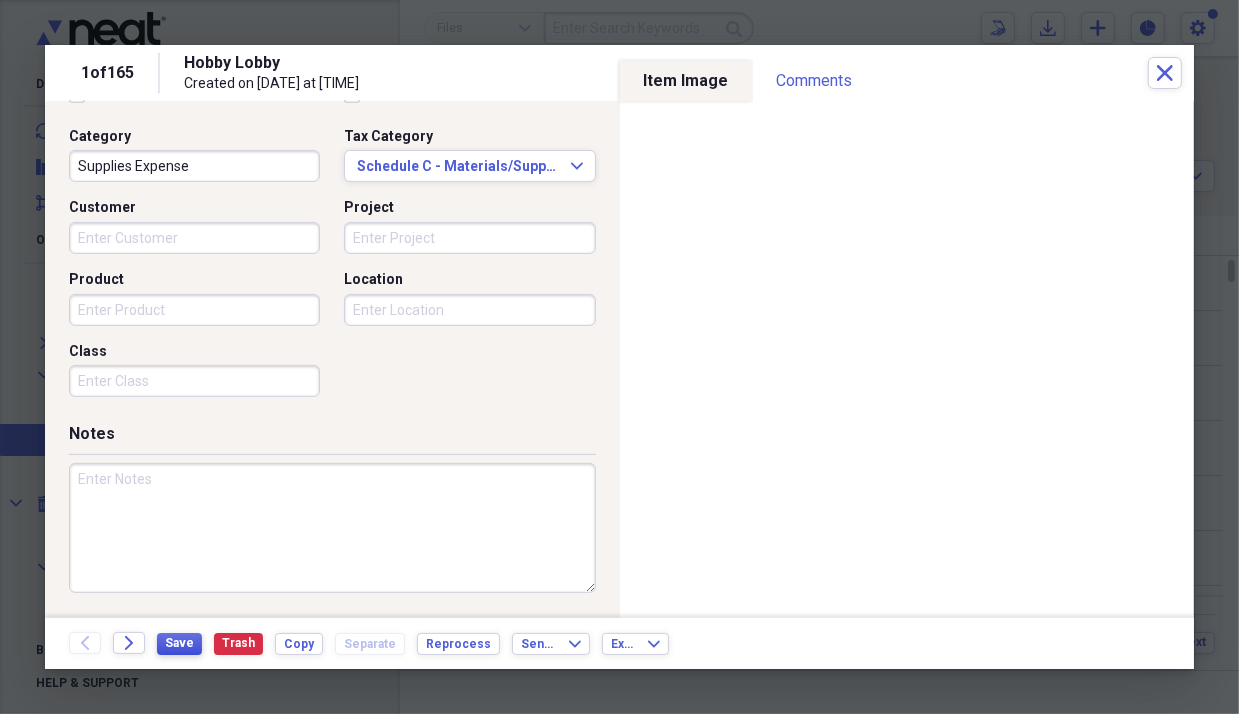 type on "0.23" 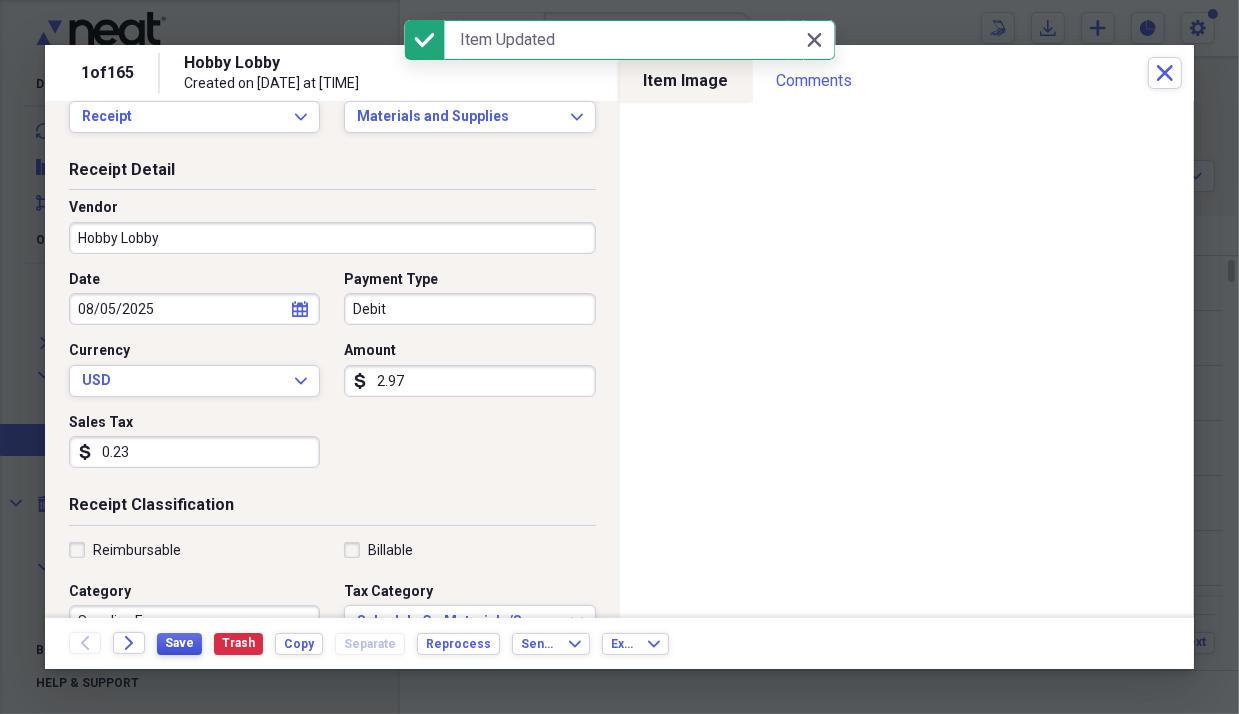 scroll, scrollTop: 0, scrollLeft: 0, axis: both 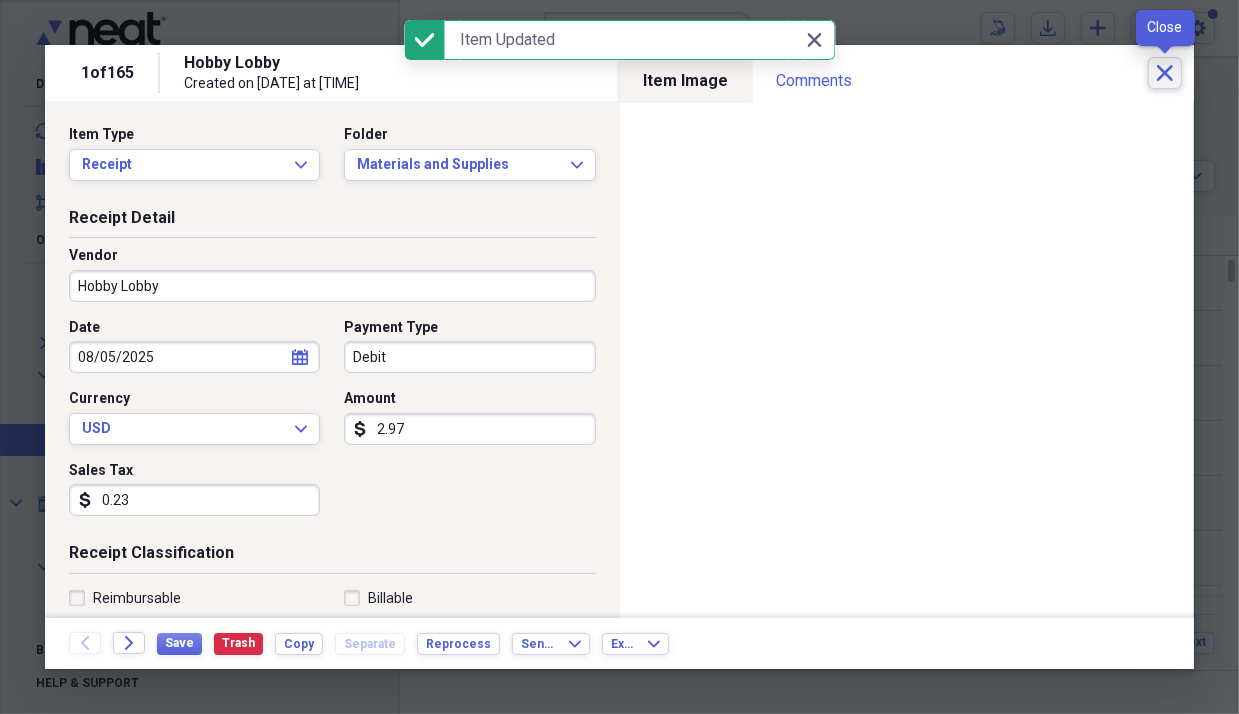 click 